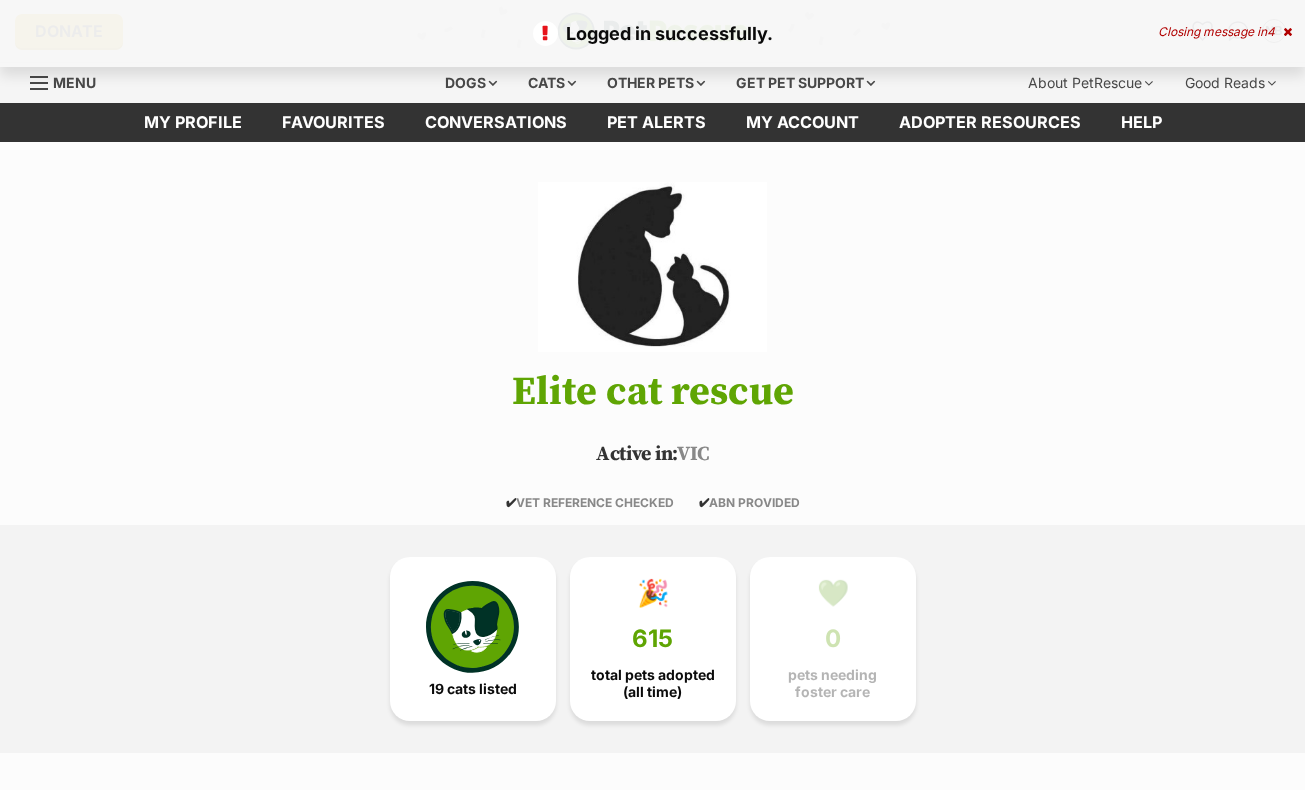 scroll, scrollTop: 0, scrollLeft: 0, axis: both 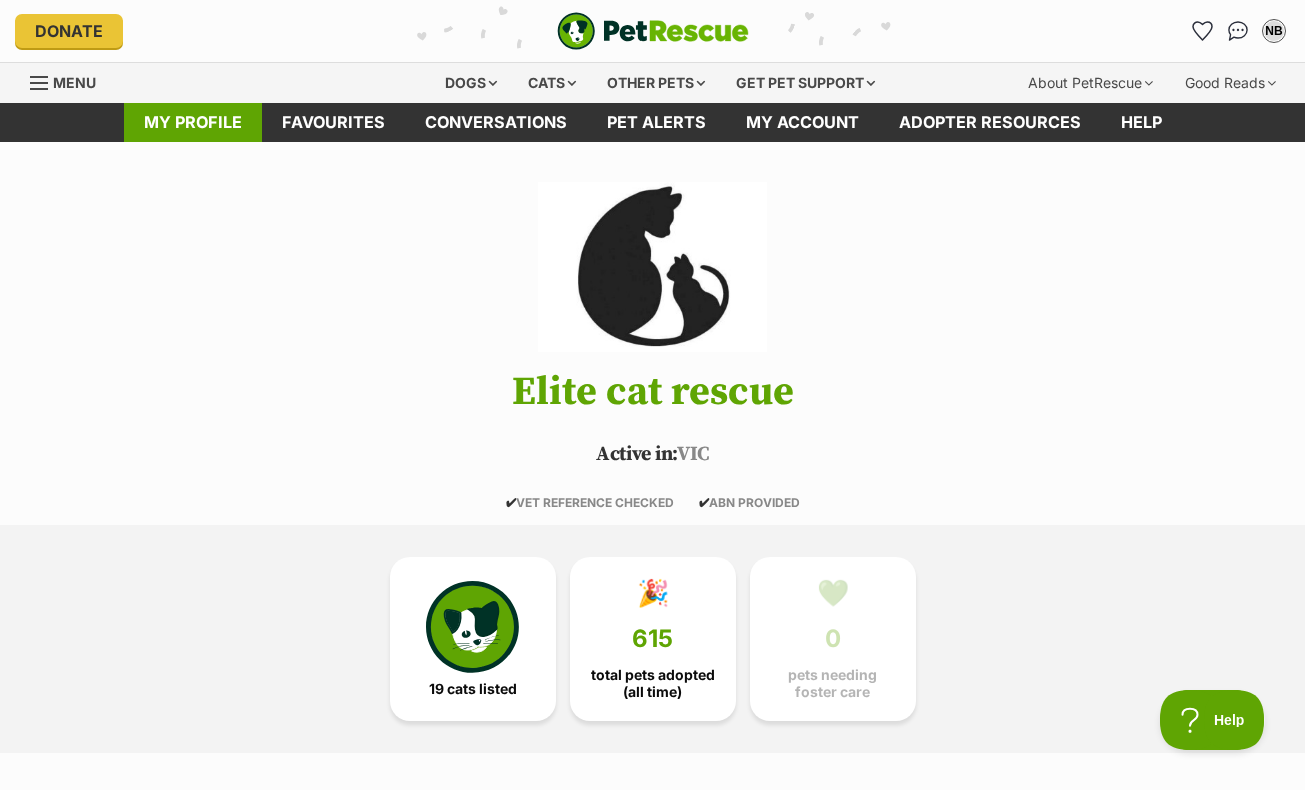click on "My profile" at bounding box center (193, 122) 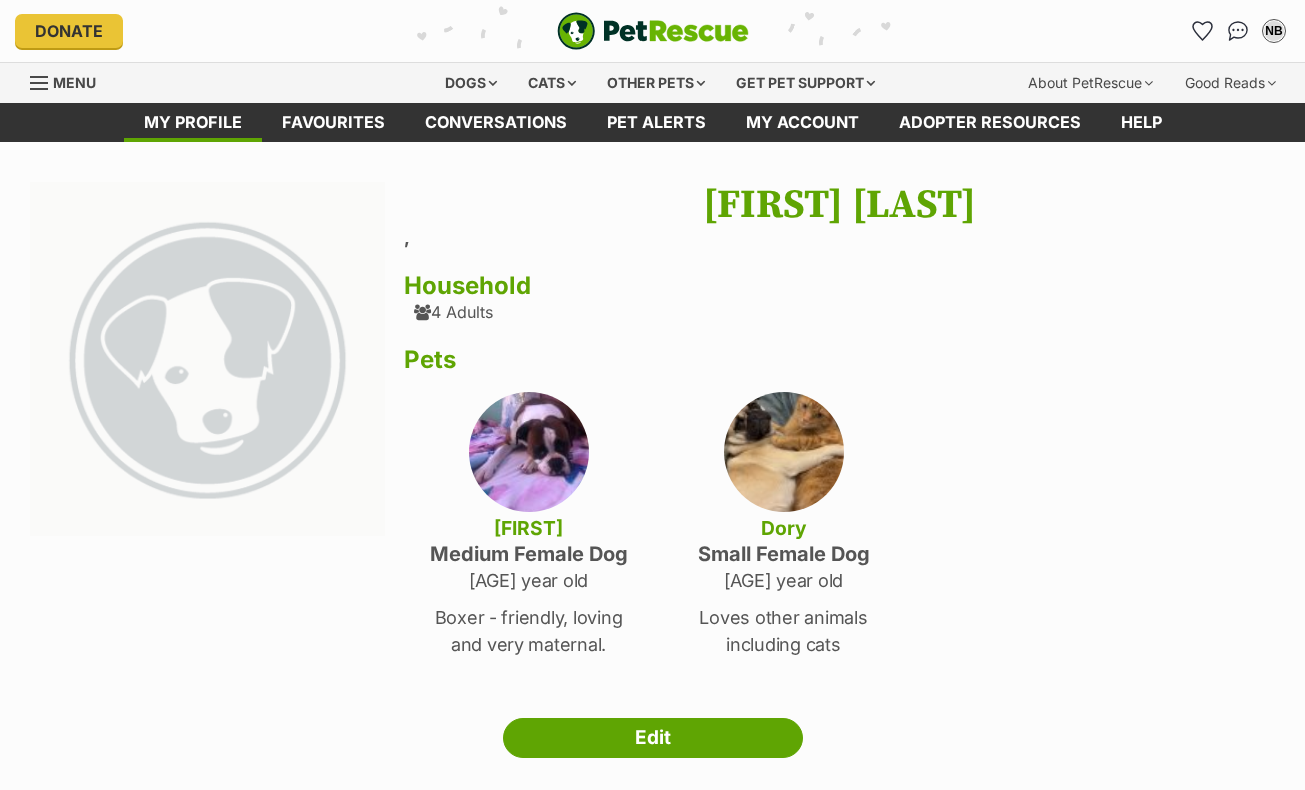 scroll, scrollTop: 0, scrollLeft: 0, axis: both 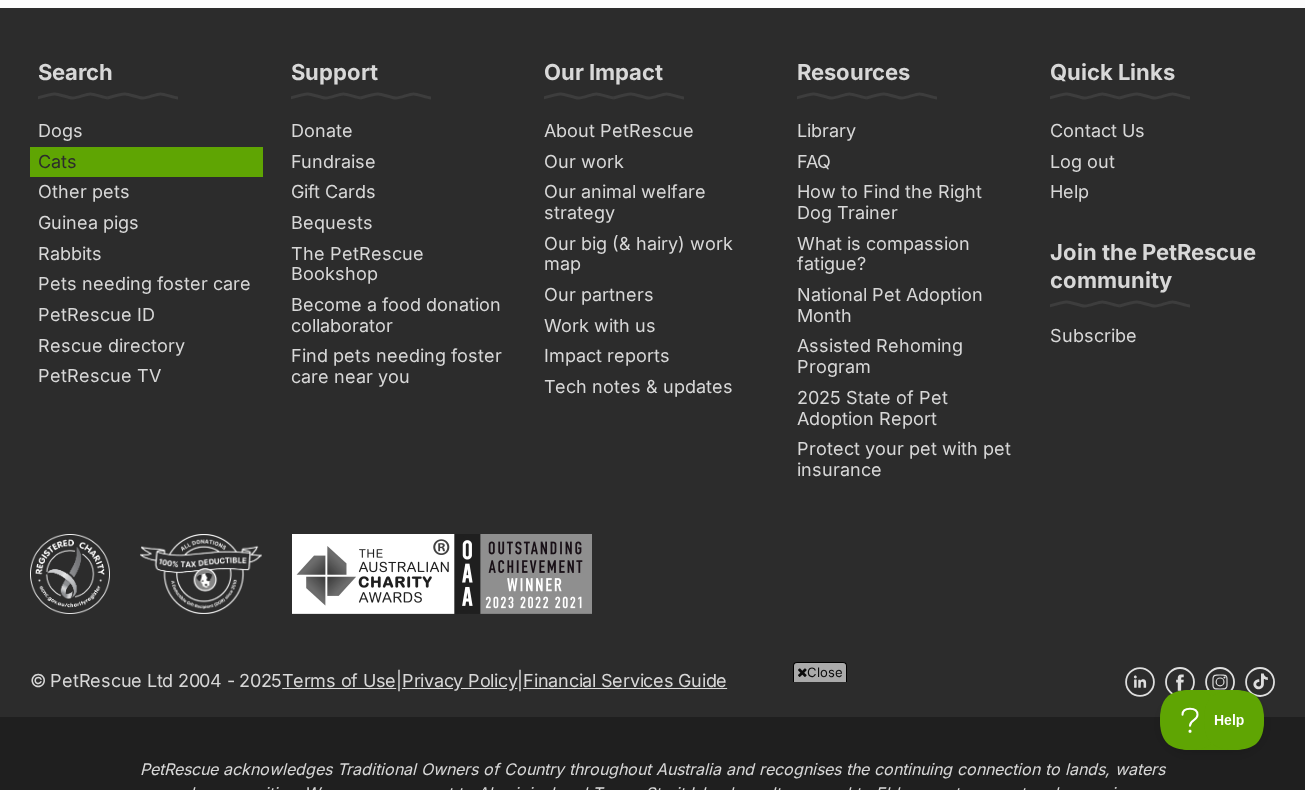 click on "Cats" at bounding box center [146, 162] 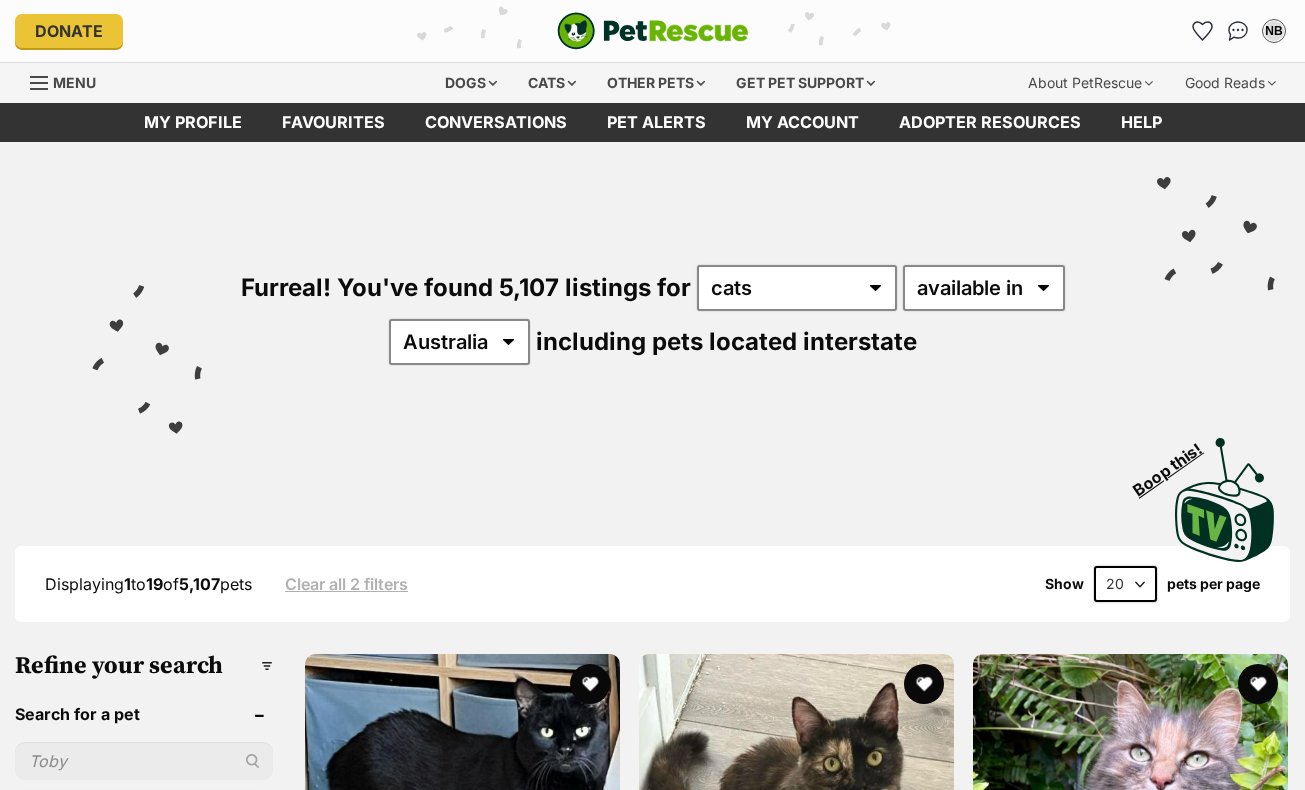 scroll, scrollTop: 0, scrollLeft: 0, axis: both 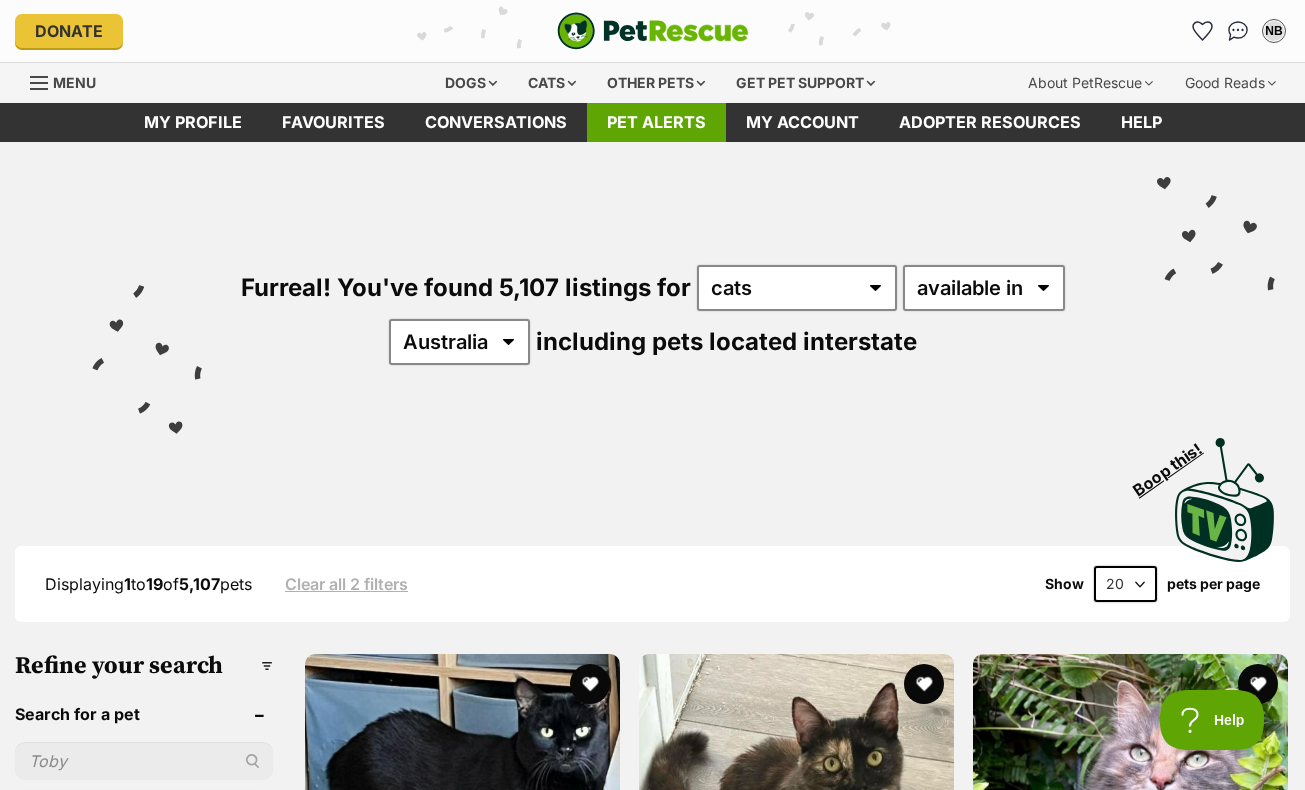click on "Pet alerts" at bounding box center [656, 122] 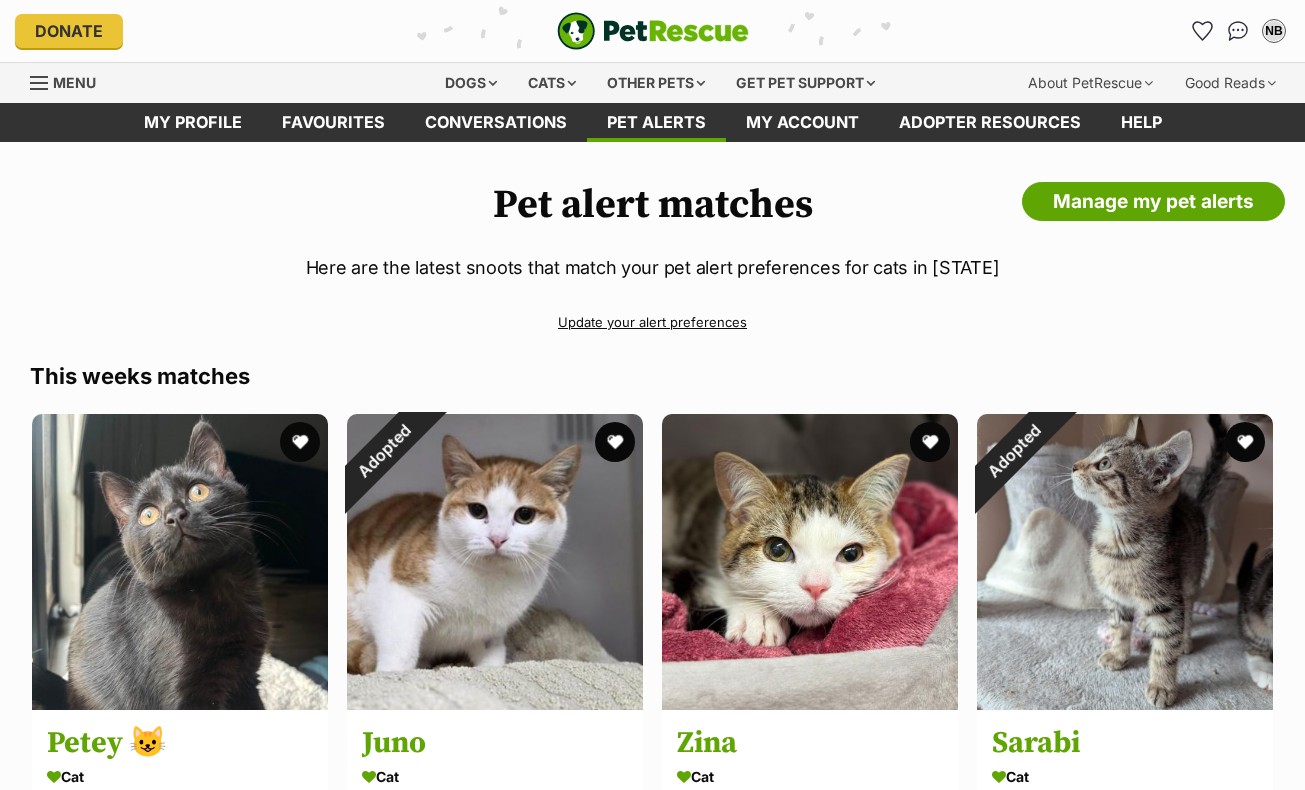 scroll, scrollTop: 0, scrollLeft: 0, axis: both 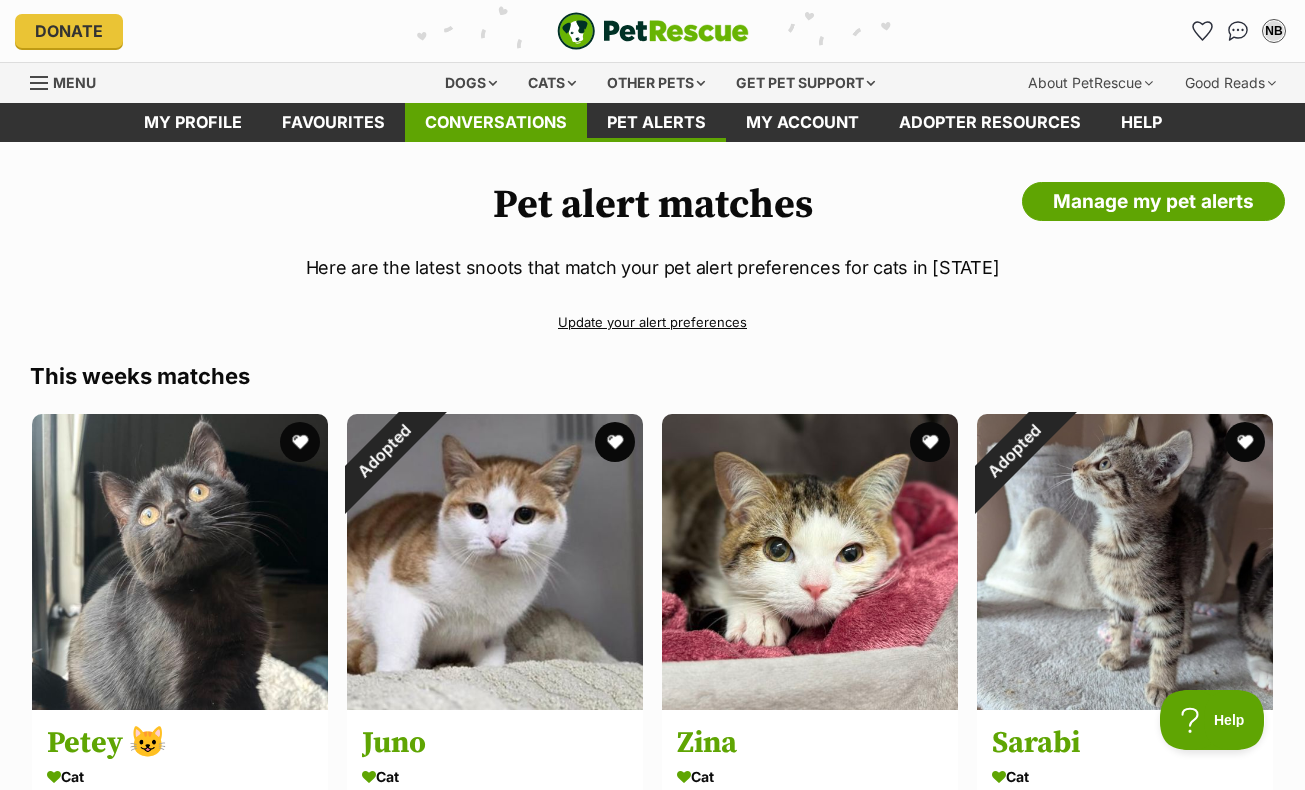 click on "Conversations" at bounding box center (496, 122) 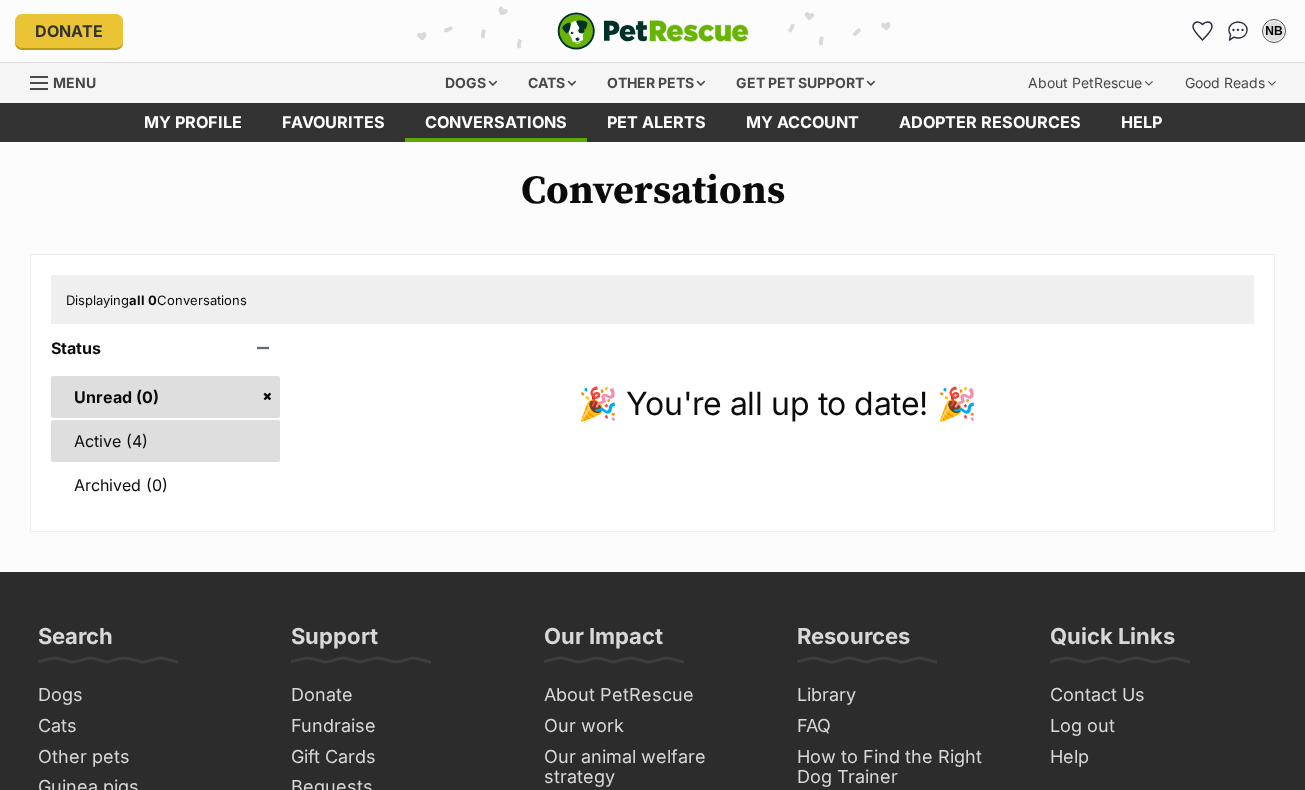 scroll, scrollTop: 0, scrollLeft: 0, axis: both 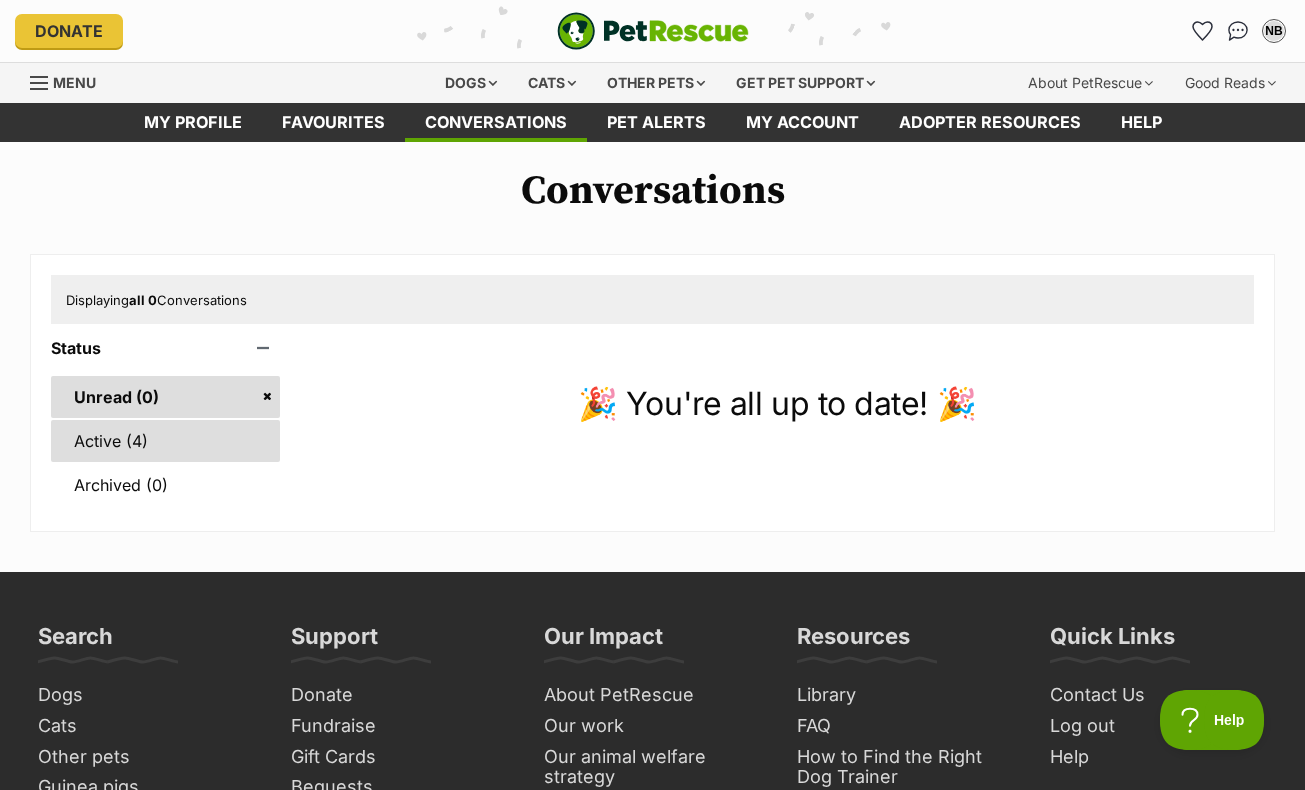 click on "Active (4)" at bounding box center (165, 441) 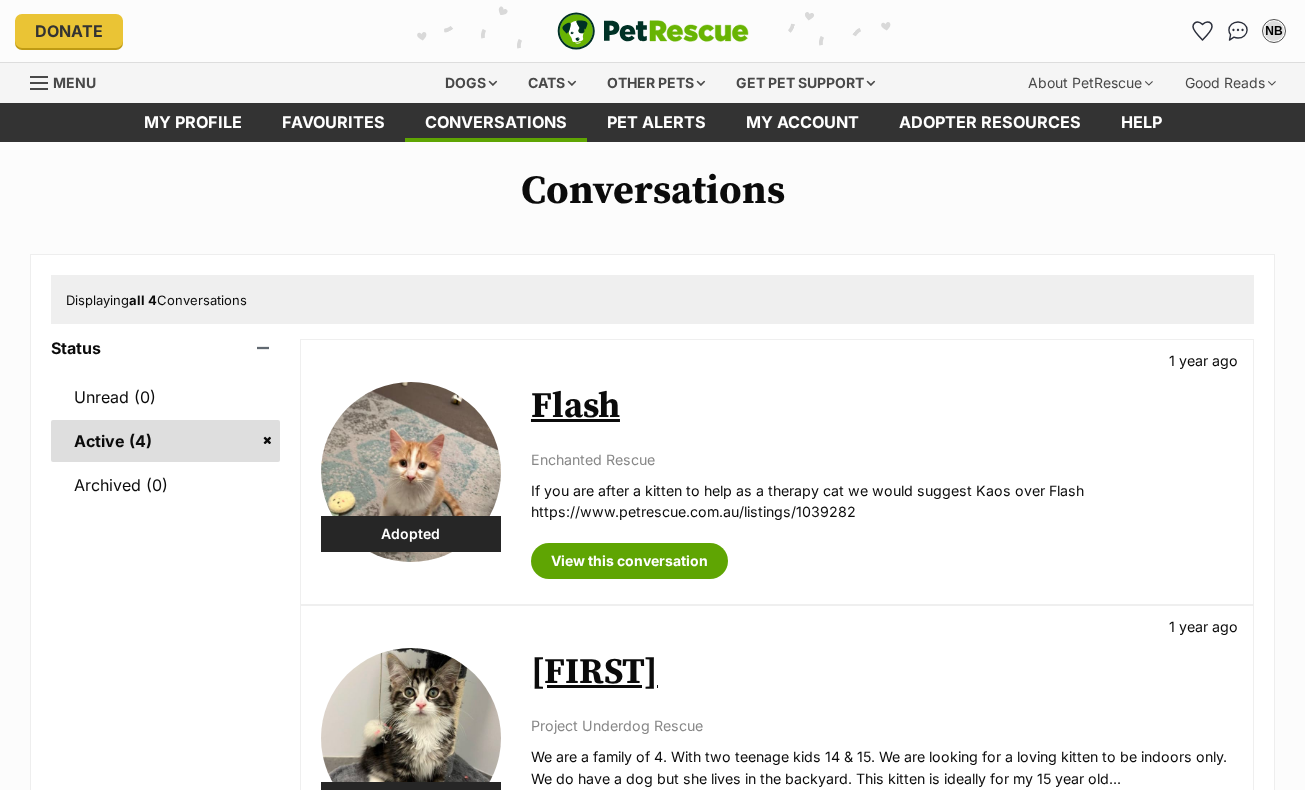 scroll, scrollTop: 0, scrollLeft: 0, axis: both 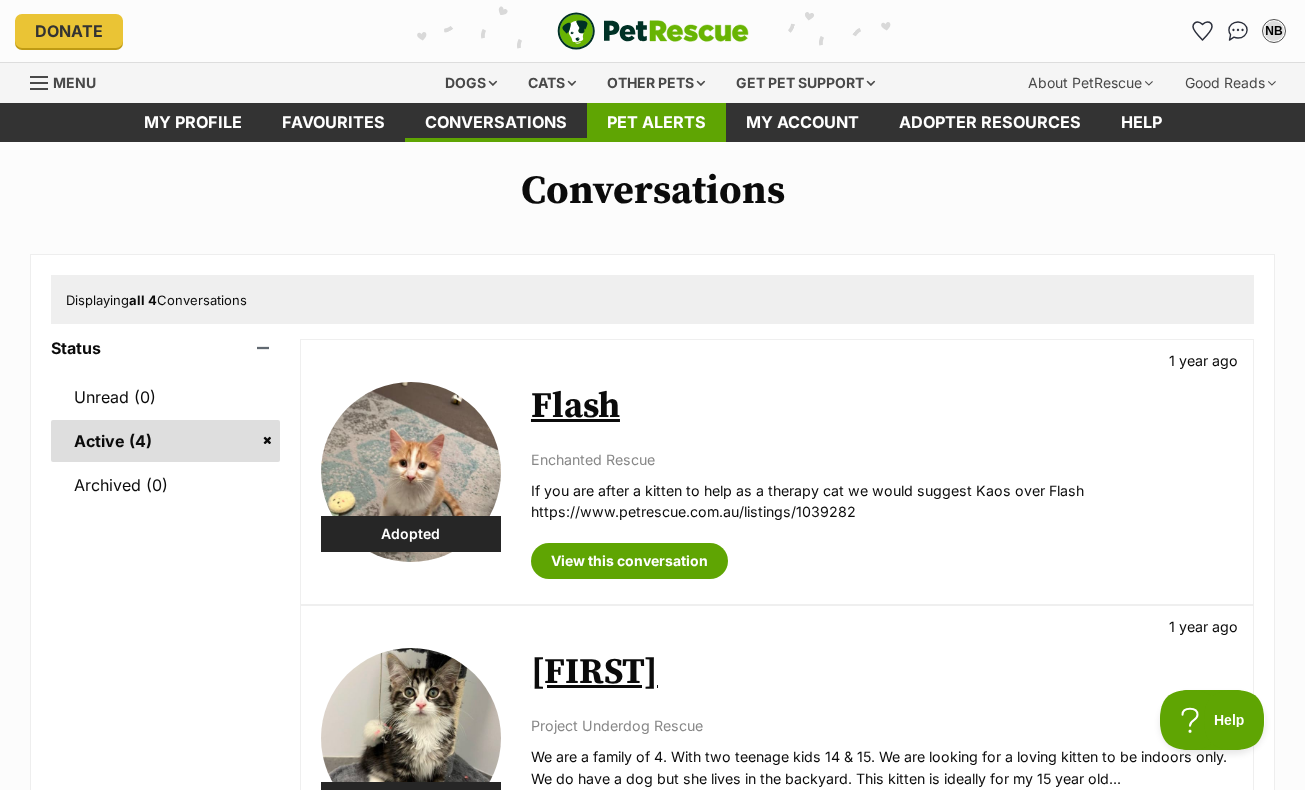 click on "Pet alerts" at bounding box center [656, 122] 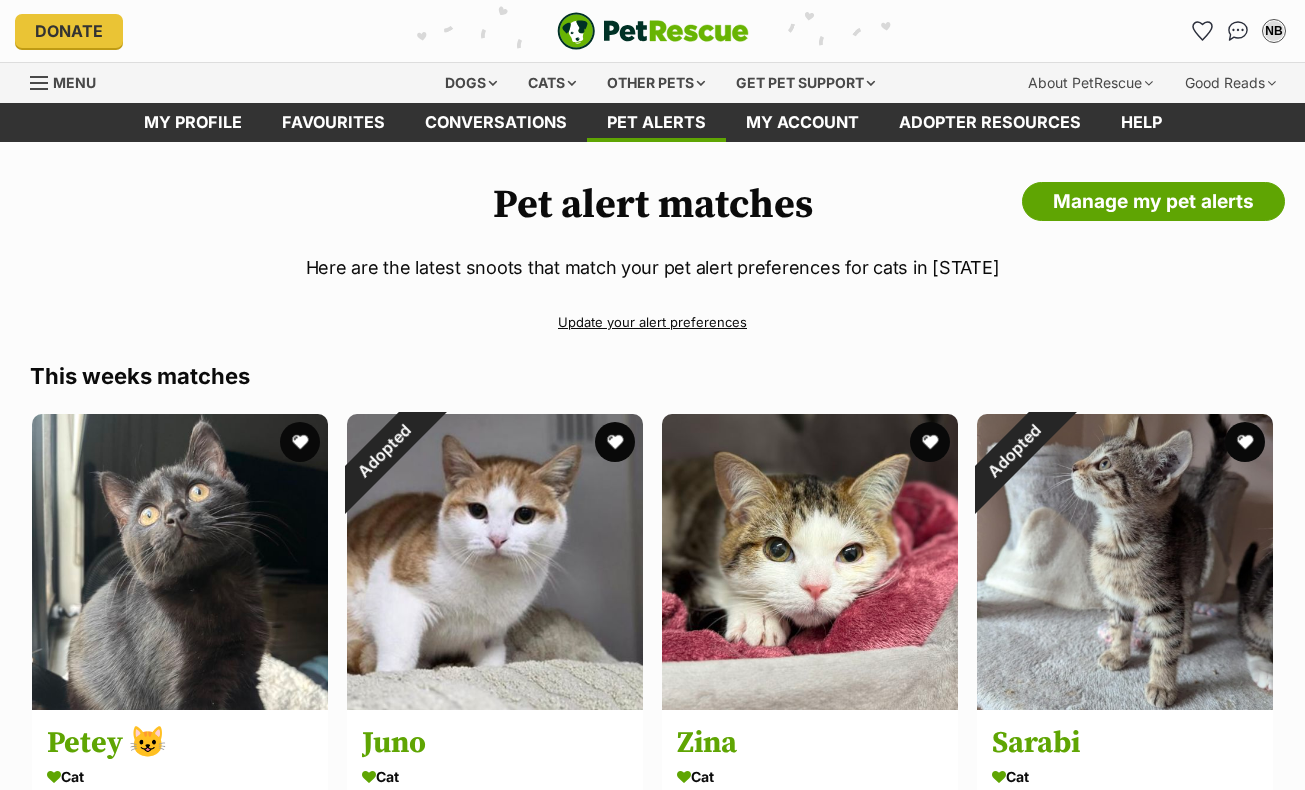 scroll, scrollTop: 0, scrollLeft: 0, axis: both 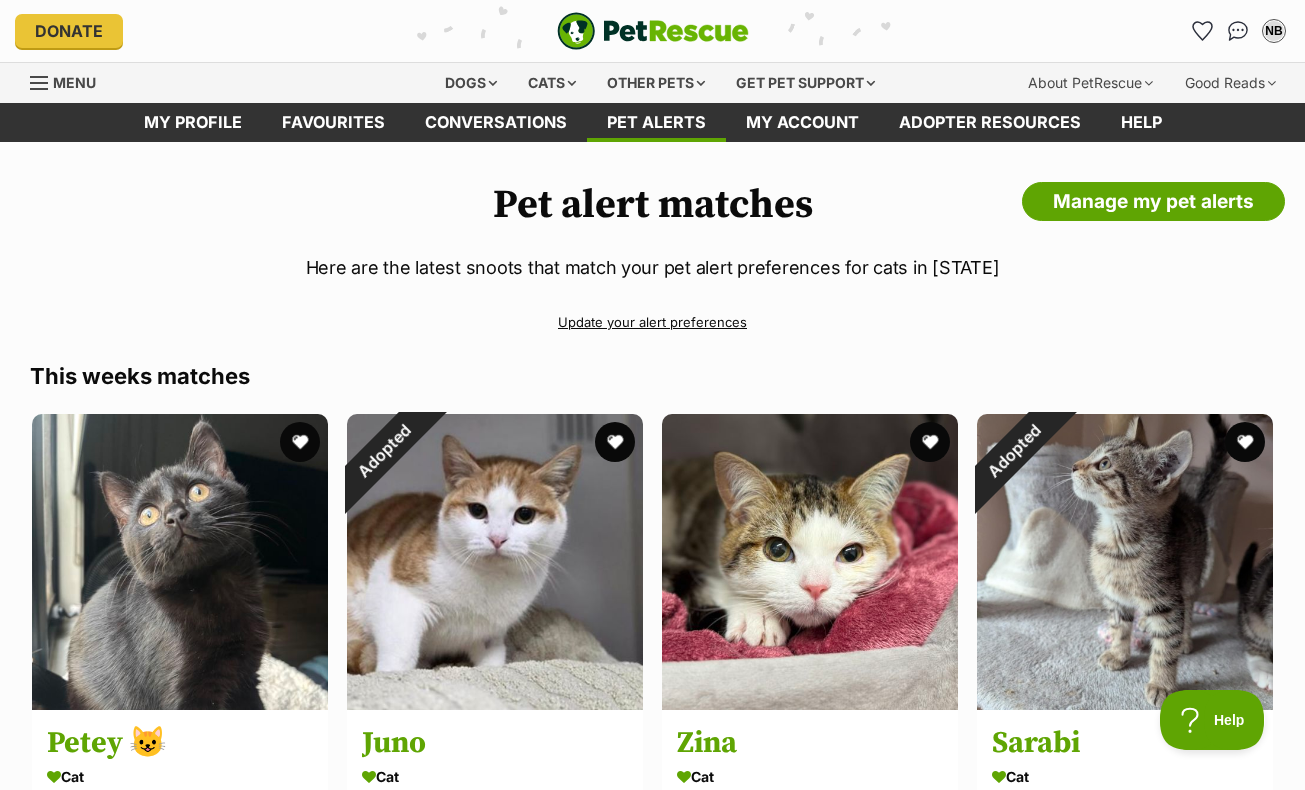 drag, startPoint x: 666, startPoint y: 325, endPoint x: 650, endPoint y: 321, distance: 16.492422 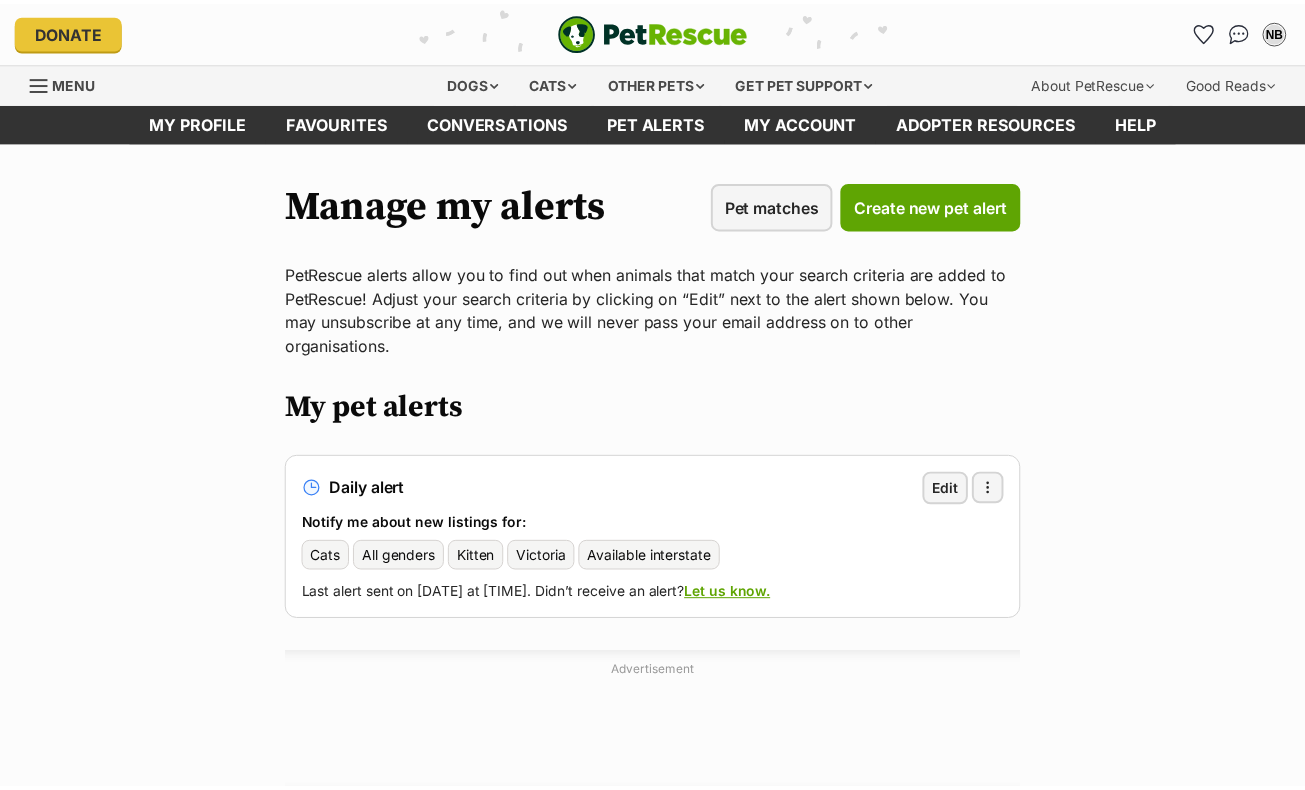 scroll, scrollTop: 0, scrollLeft: 0, axis: both 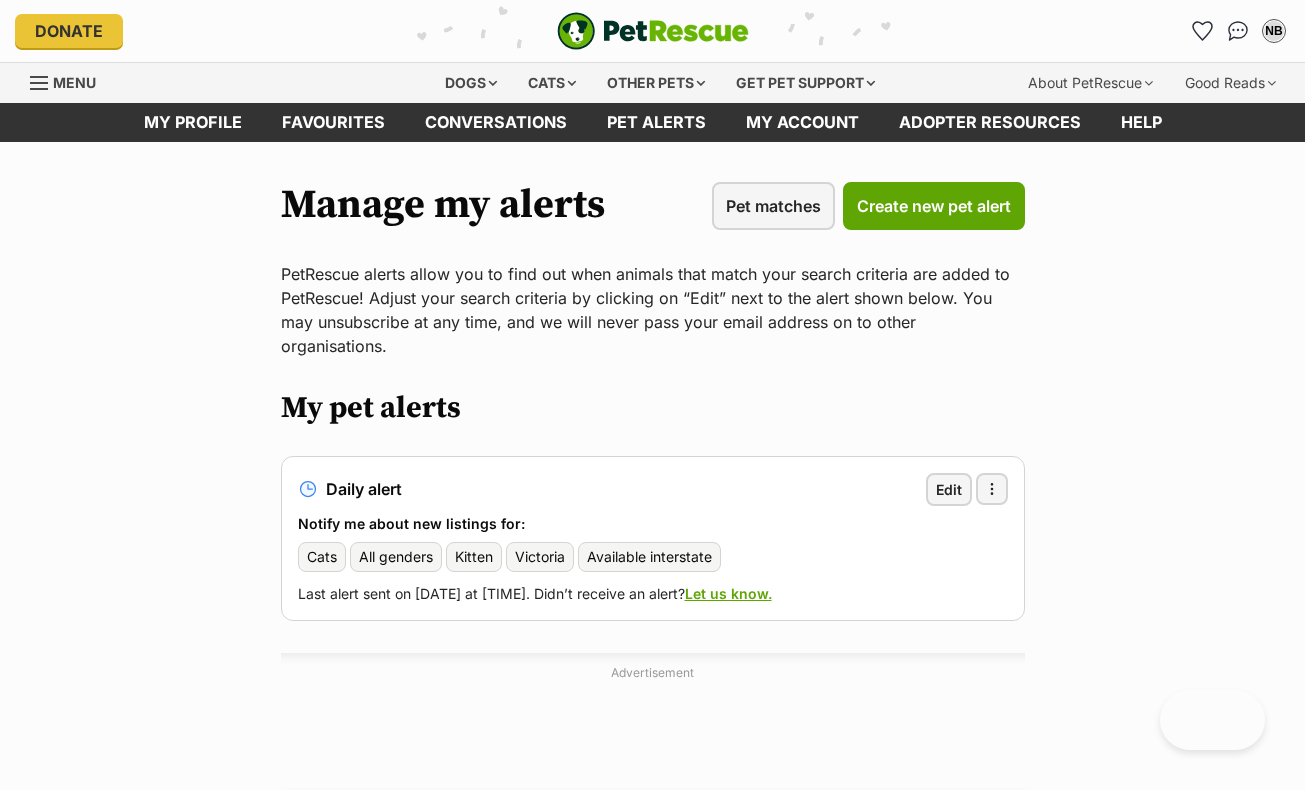 click on "Kitten" at bounding box center (474, 557) 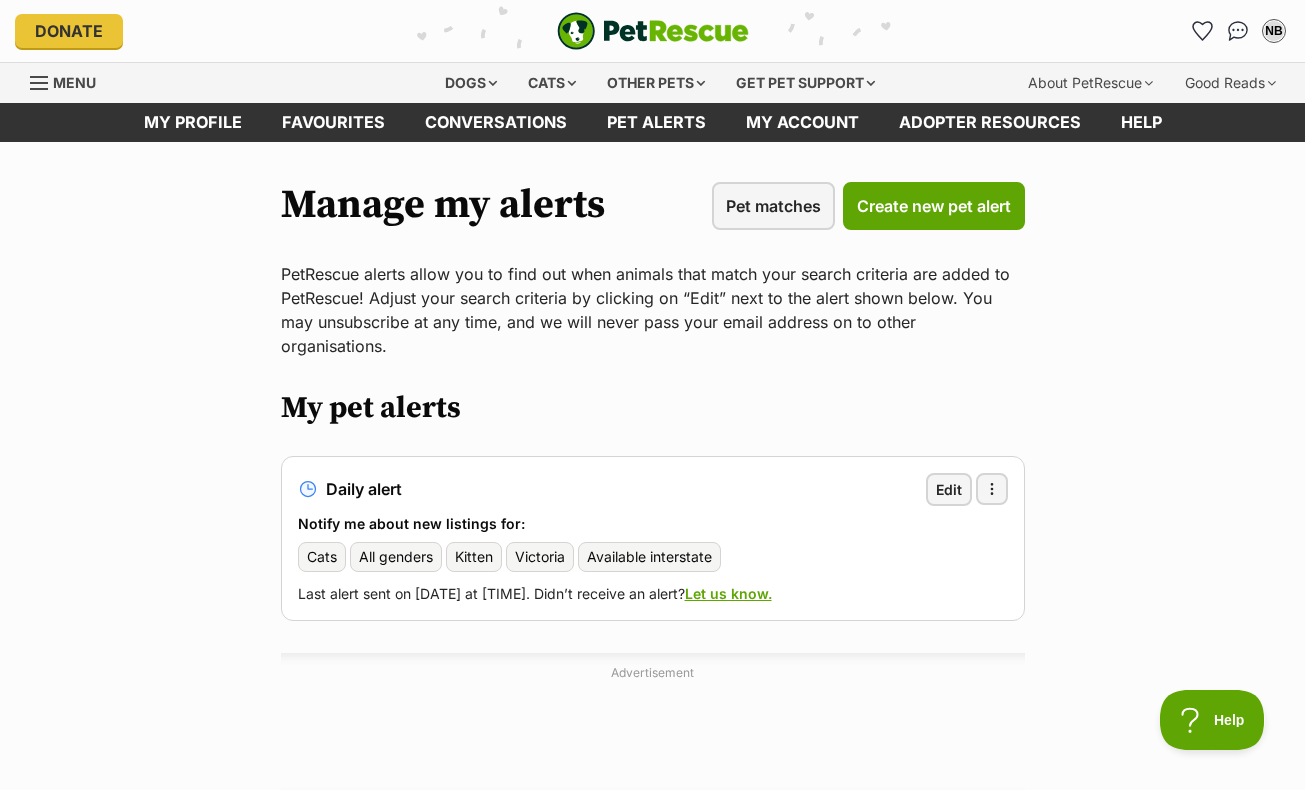 scroll, scrollTop: 0, scrollLeft: 0, axis: both 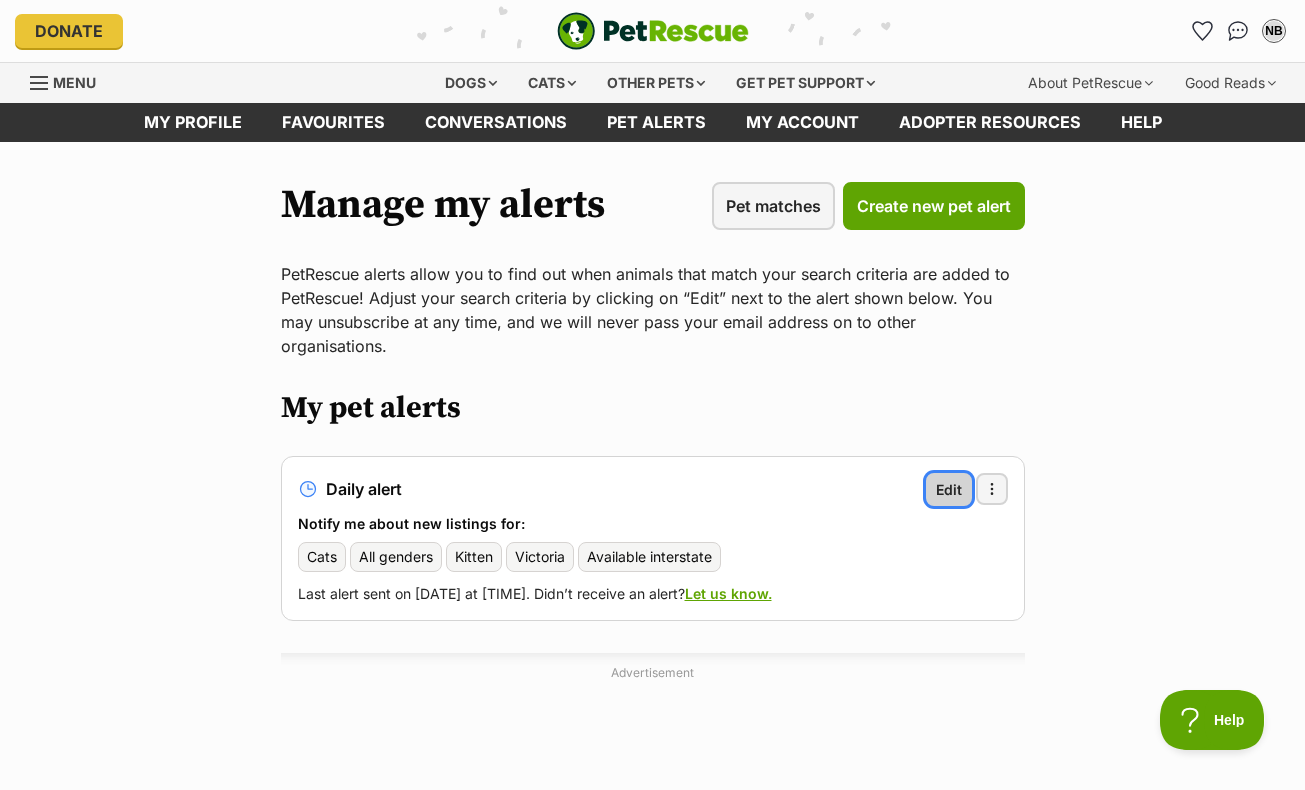click on "Edit" at bounding box center (949, 489) 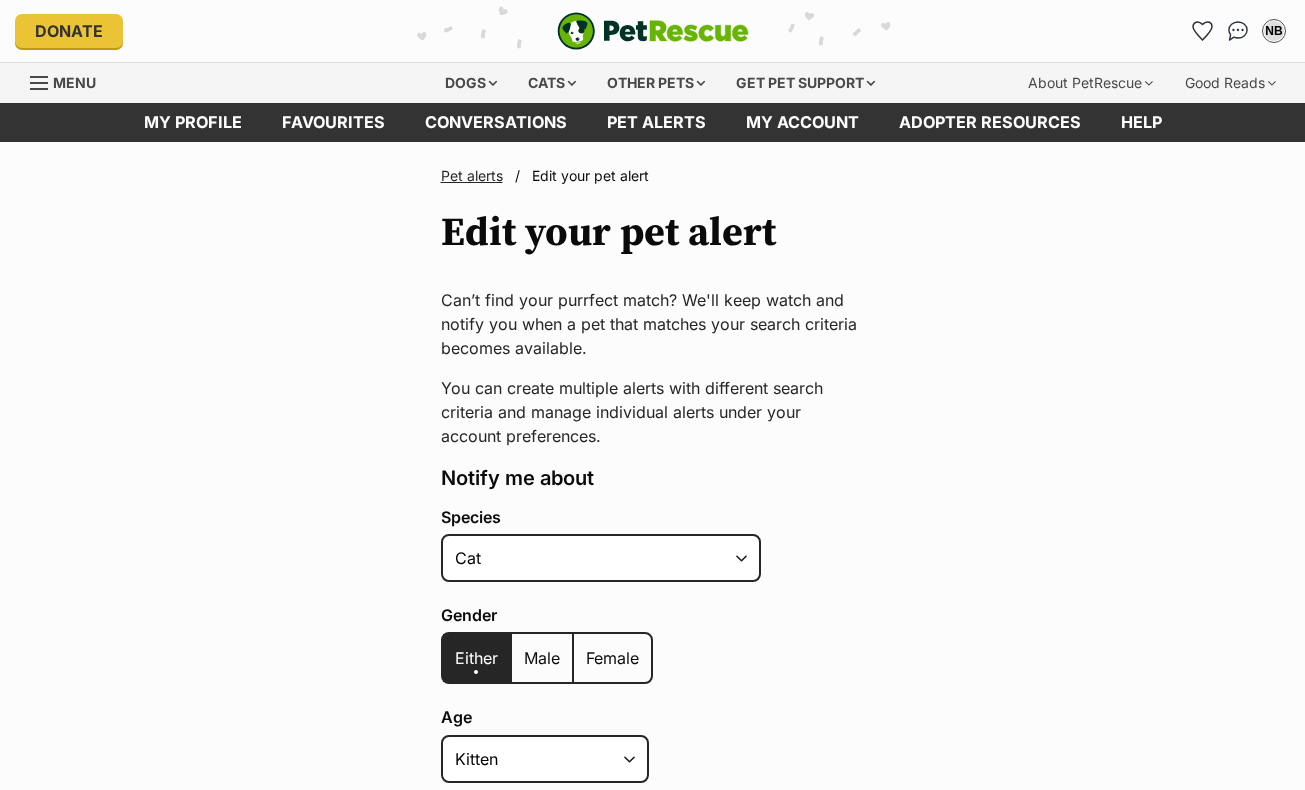 click on "Alpaca
Bird
Cat
Chicken
Cow
Dog
Donkey
Duck
Ferret
Fish
Goat
Goose
Guinea Fowl
Guinea Pig
Hamster
Hermit Crab
Horse
Lizard
Mouse
Pig
Python
Rabbit
Rat
Sheep
Turkey
Turtle
All pets" at bounding box center (601, 558) 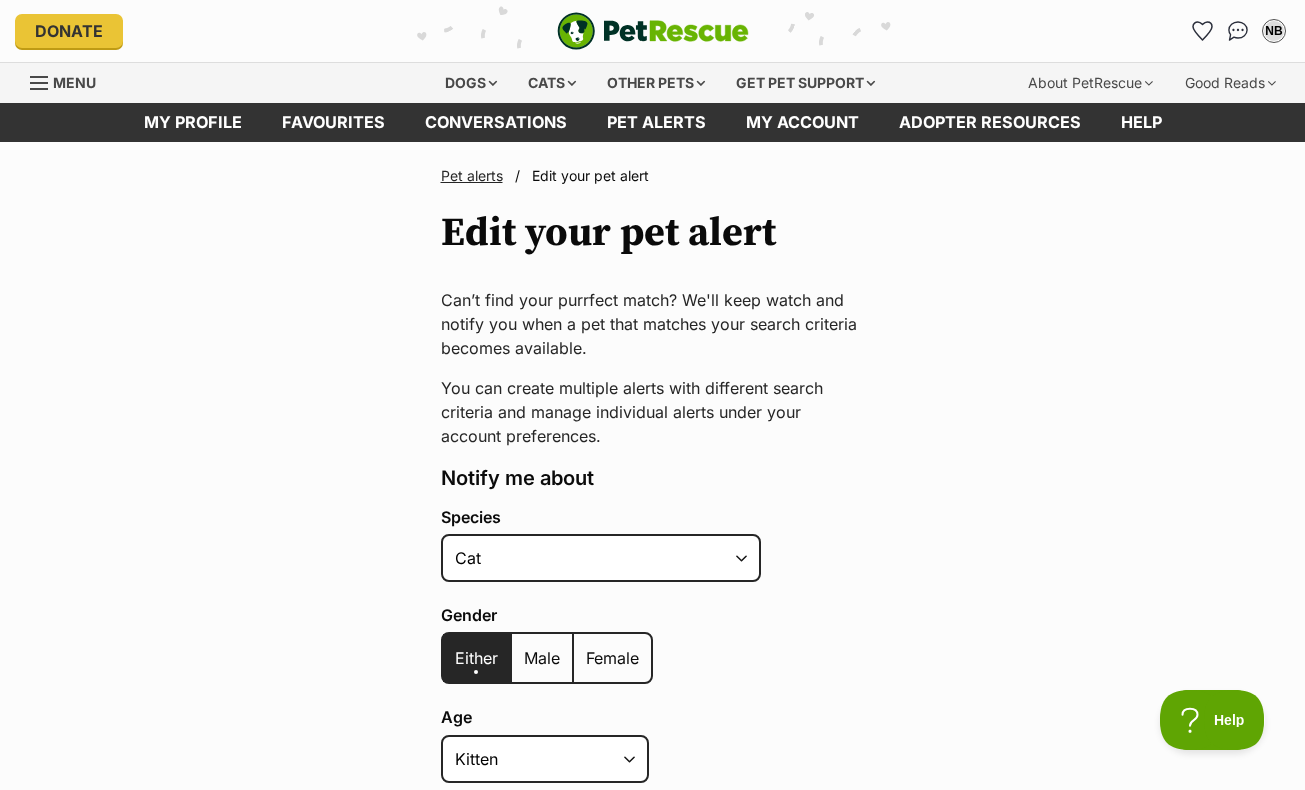 scroll, scrollTop: 0, scrollLeft: 0, axis: both 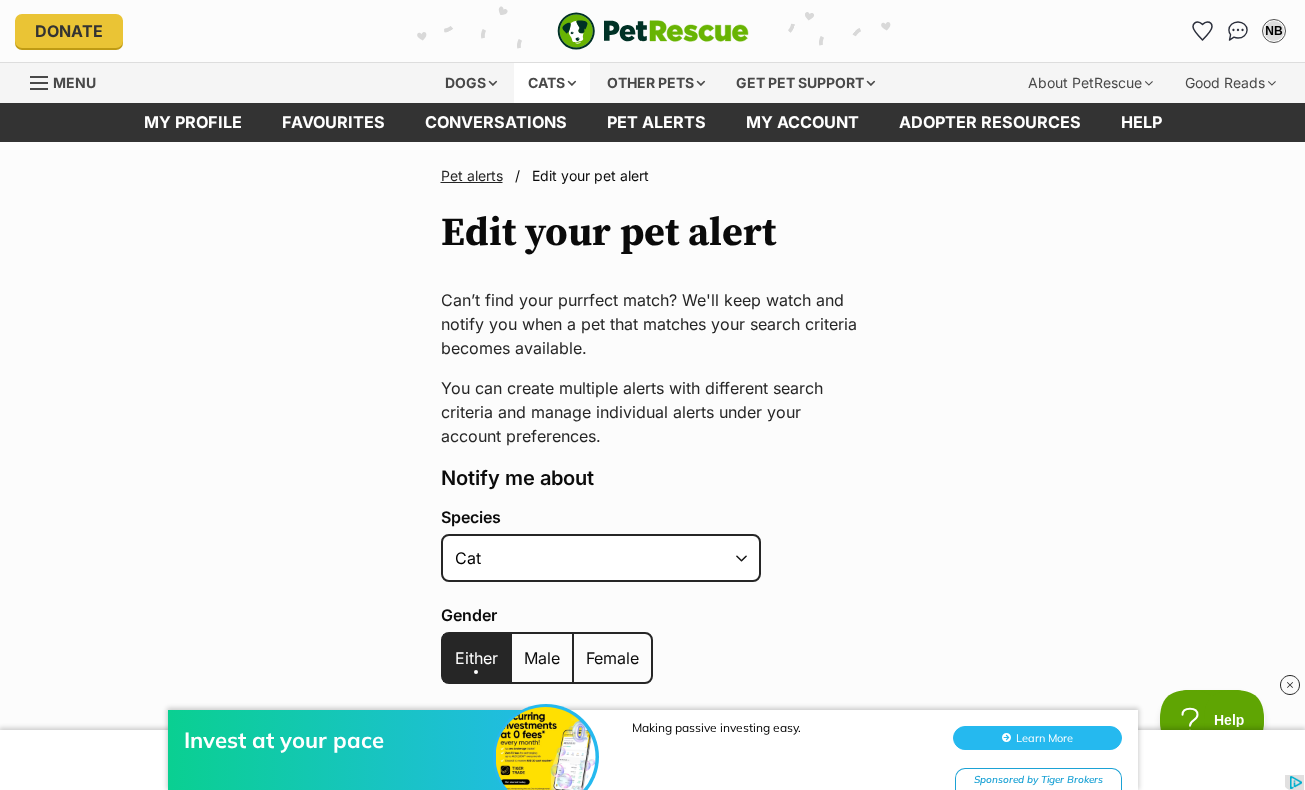 click on "Cats" at bounding box center [552, 83] 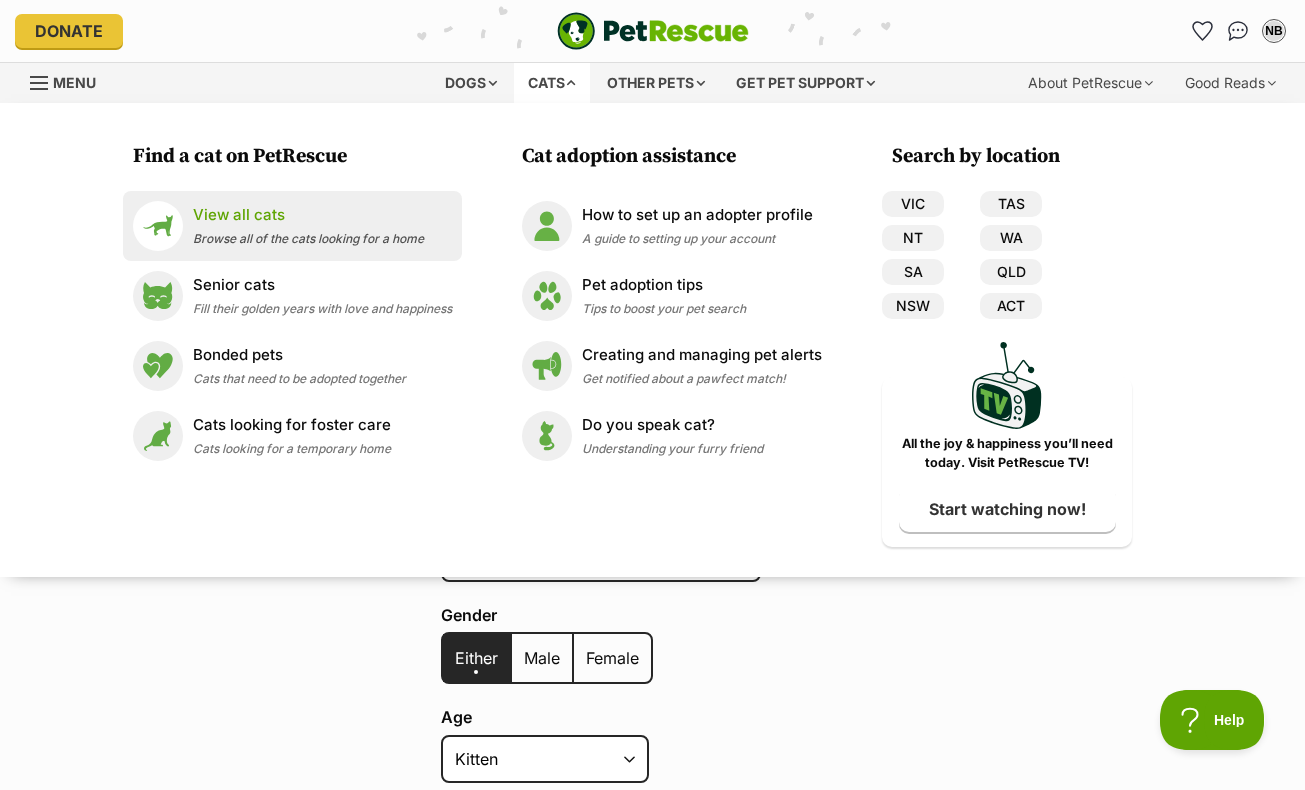 click on "View all cats
Browse all of the cats looking for a home" at bounding box center (308, 225) 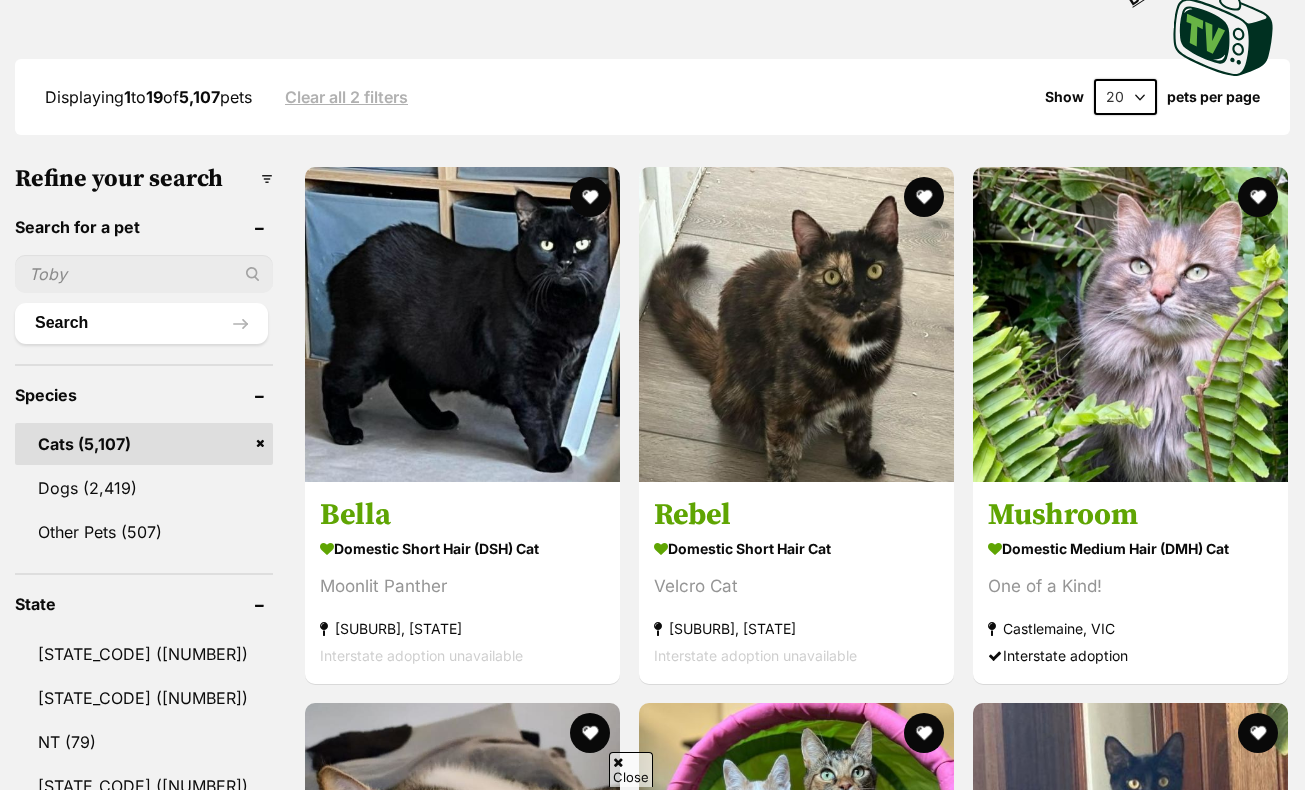 scroll, scrollTop: 568, scrollLeft: 0, axis: vertical 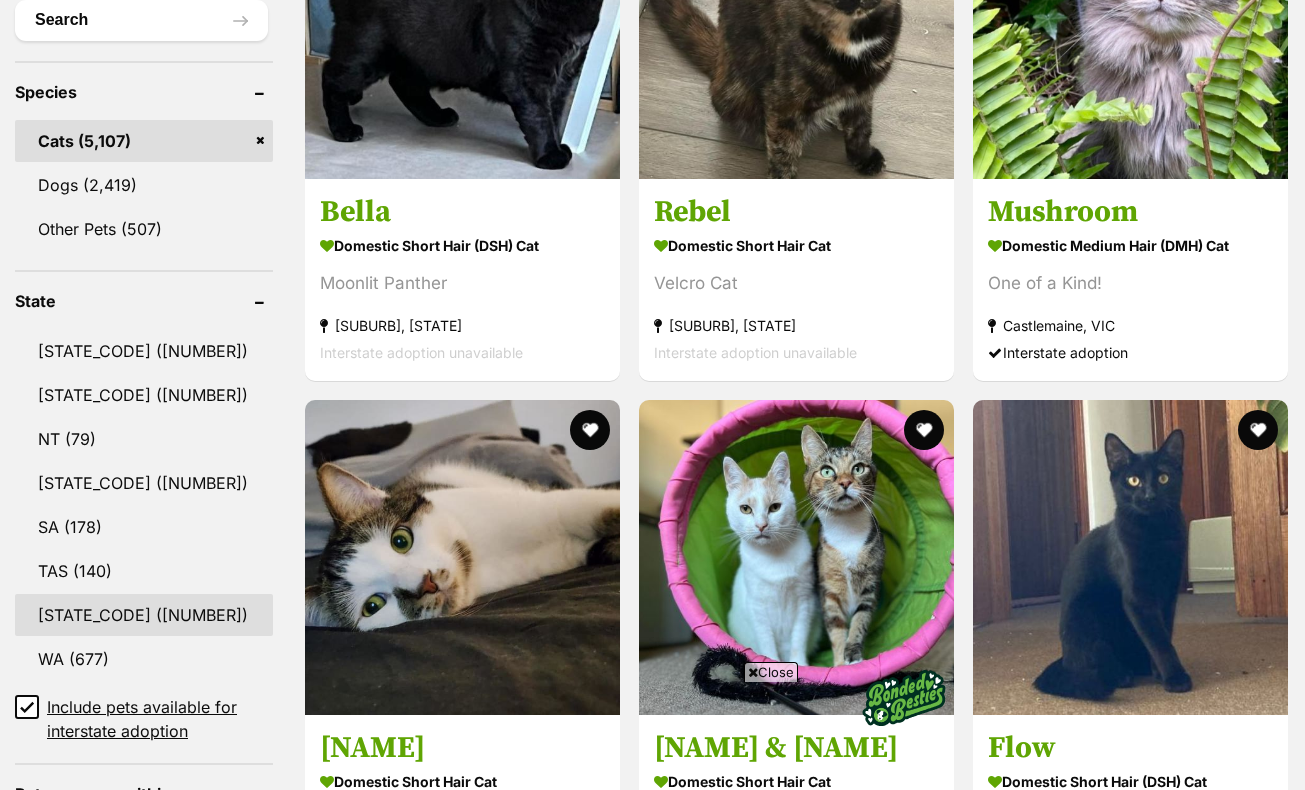 click on "[STATE_CODE] ([NUMBER])" at bounding box center [144, 615] 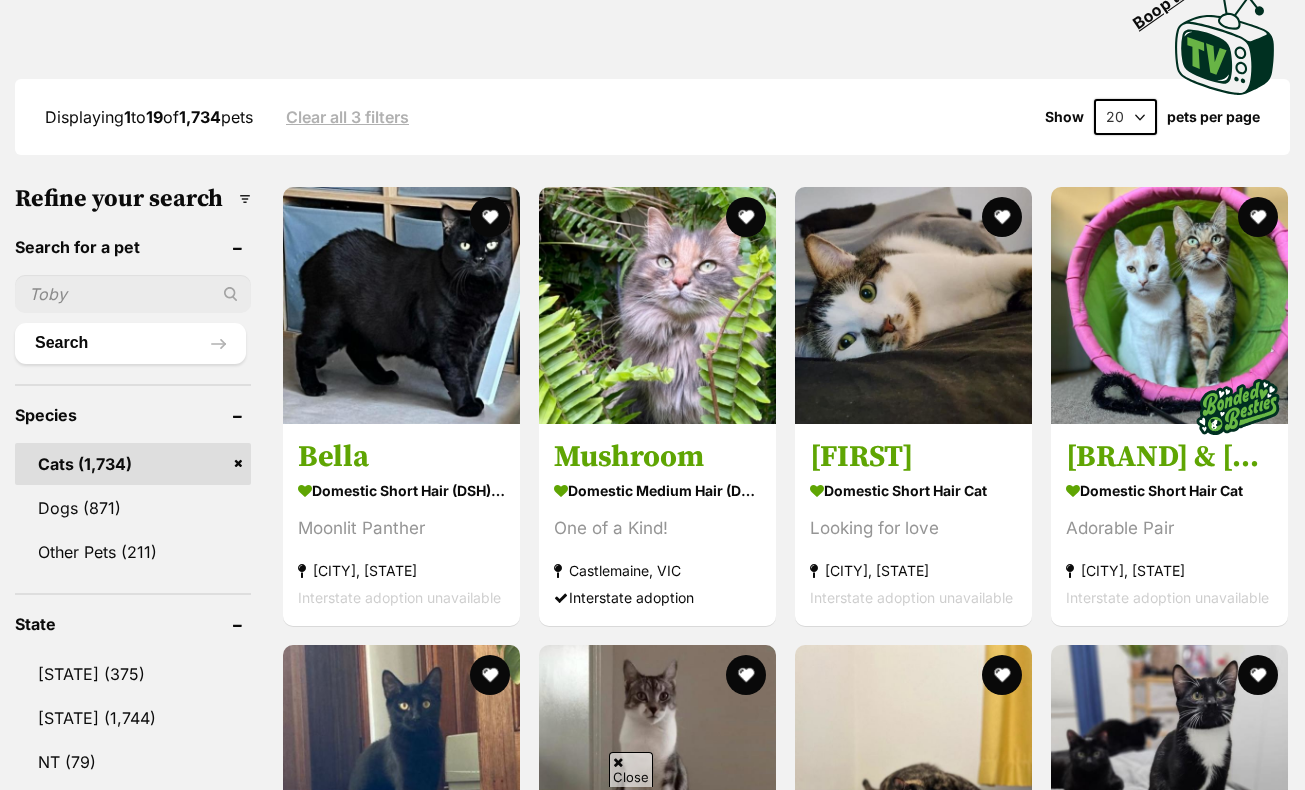 scroll, scrollTop: 494, scrollLeft: 0, axis: vertical 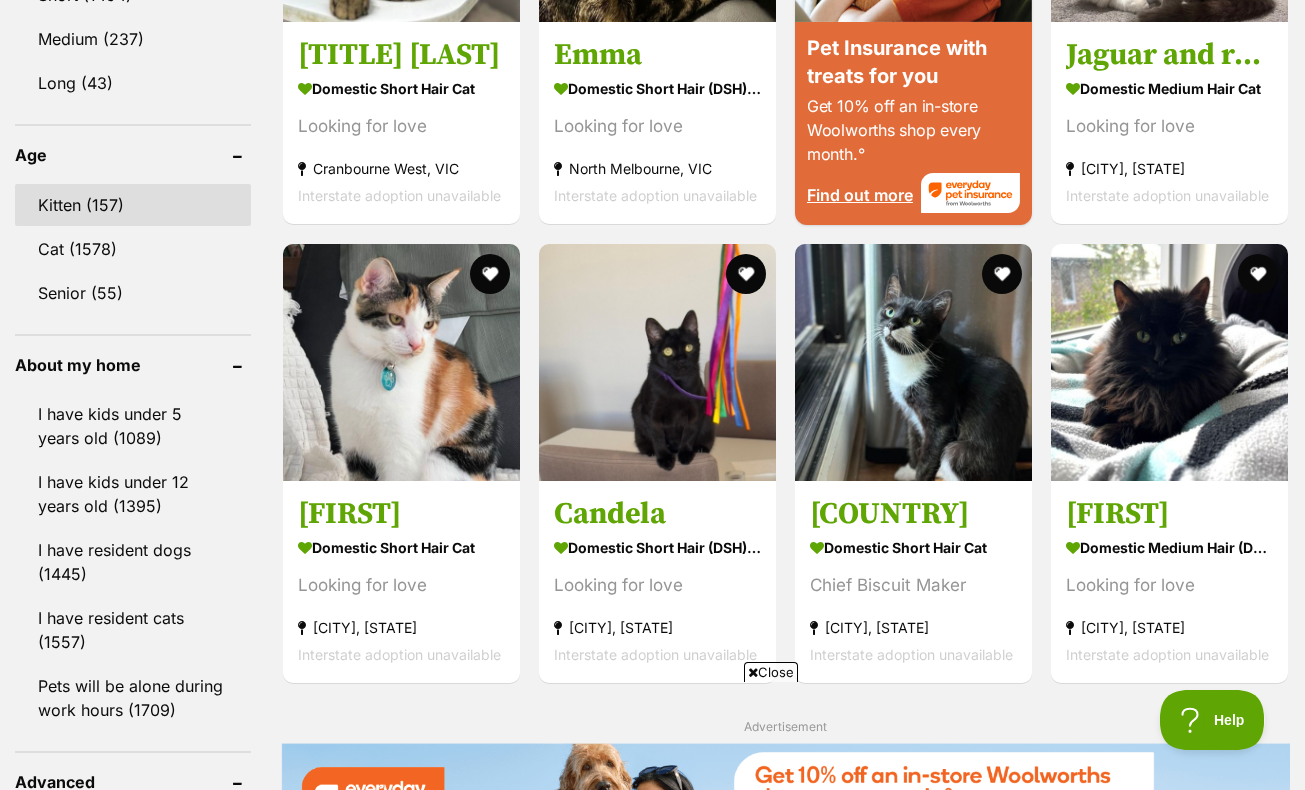 click on "Kitten (157)" at bounding box center (133, 205) 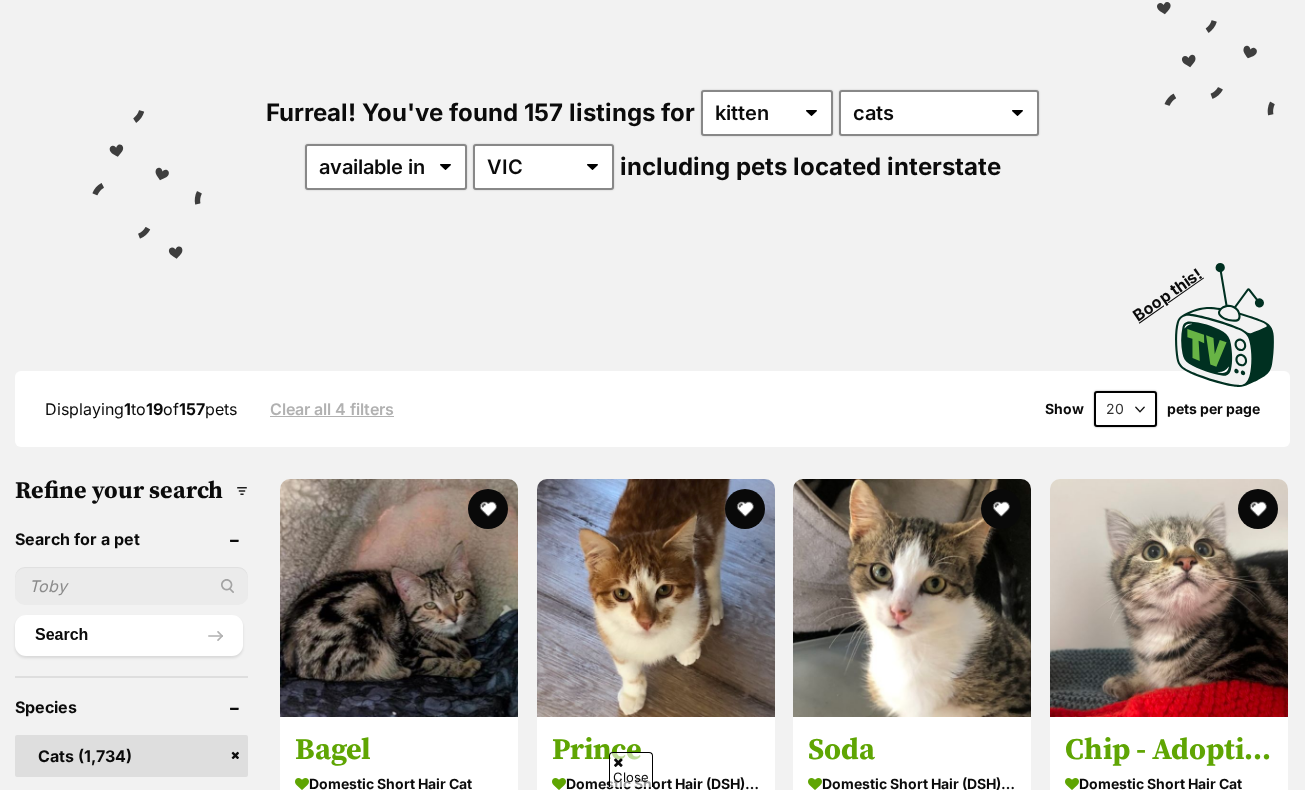 scroll, scrollTop: 485, scrollLeft: 0, axis: vertical 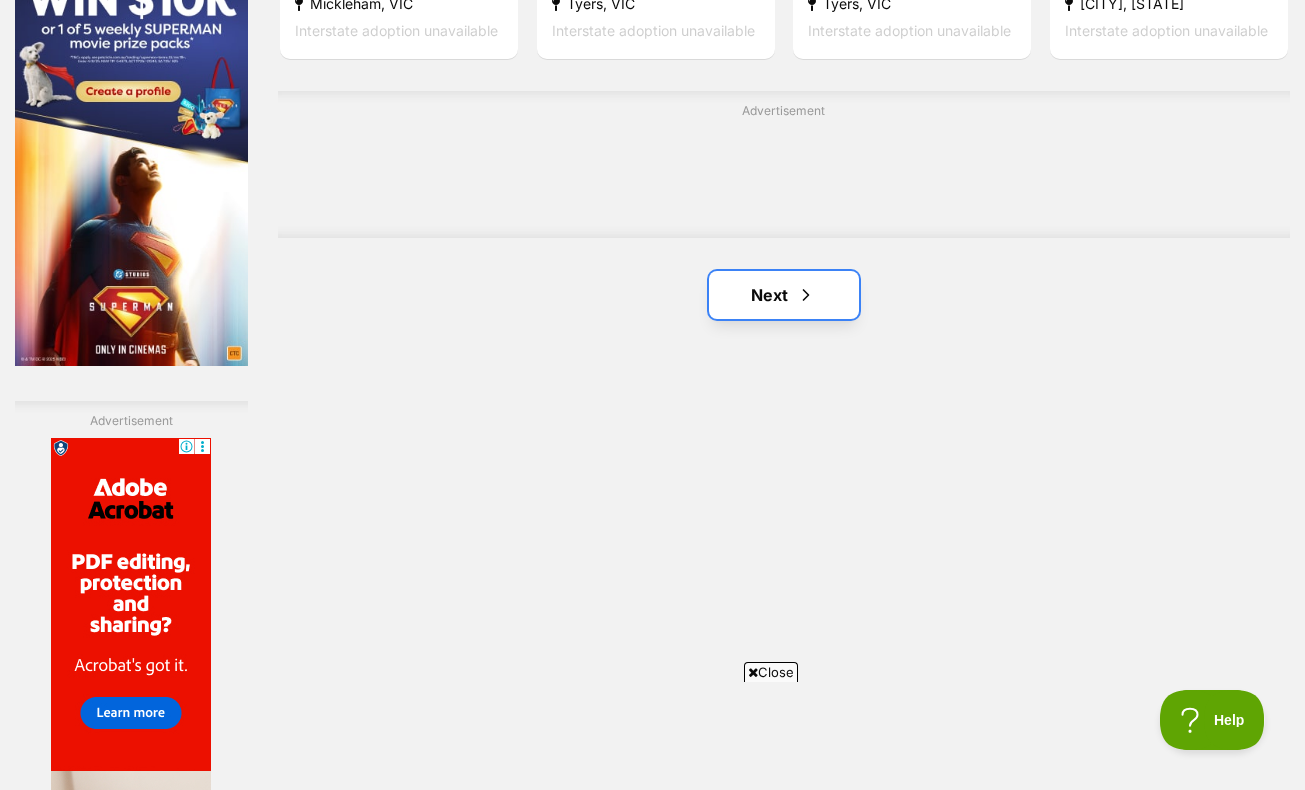 click on "Next" at bounding box center (784, 295) 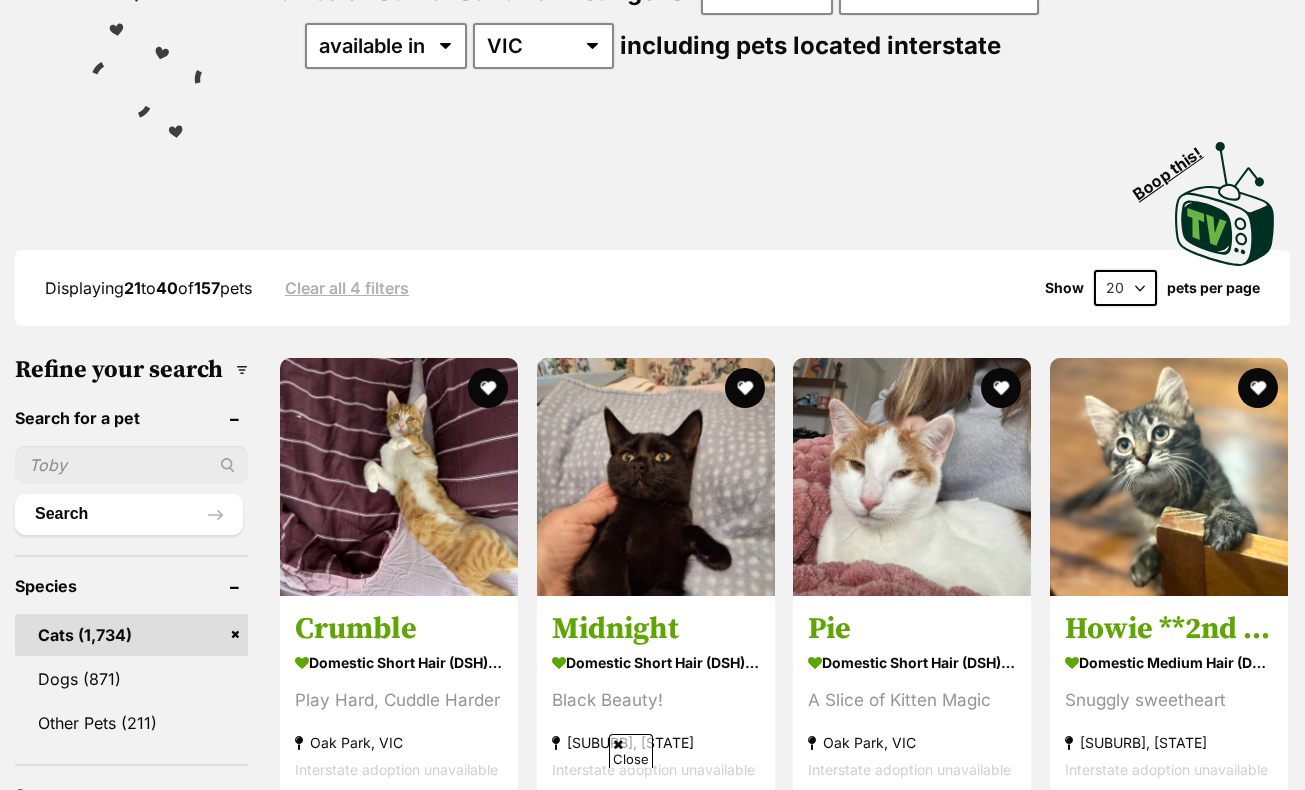 scroll, scrollTop: 395, scrollLeft: 0, axis: vertical 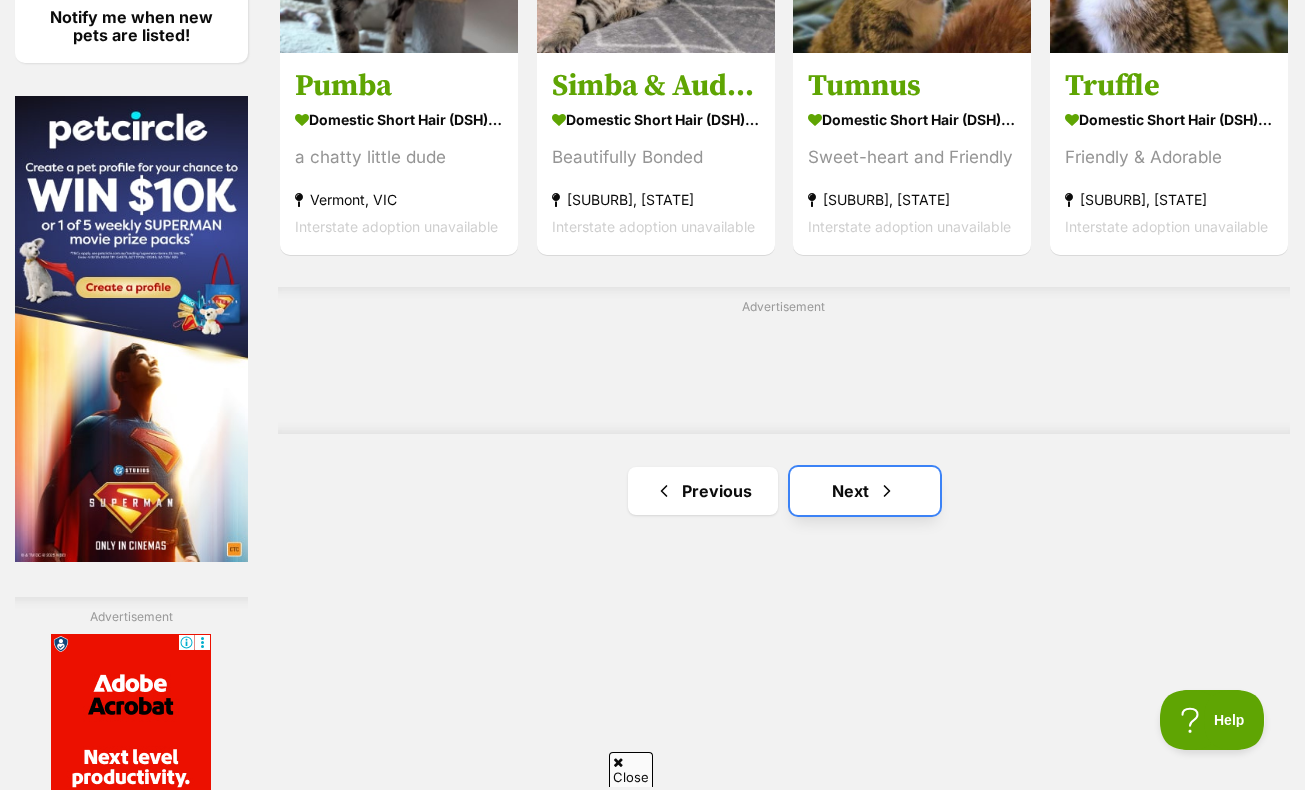 click on "Next" at bounding box center (865, 491) 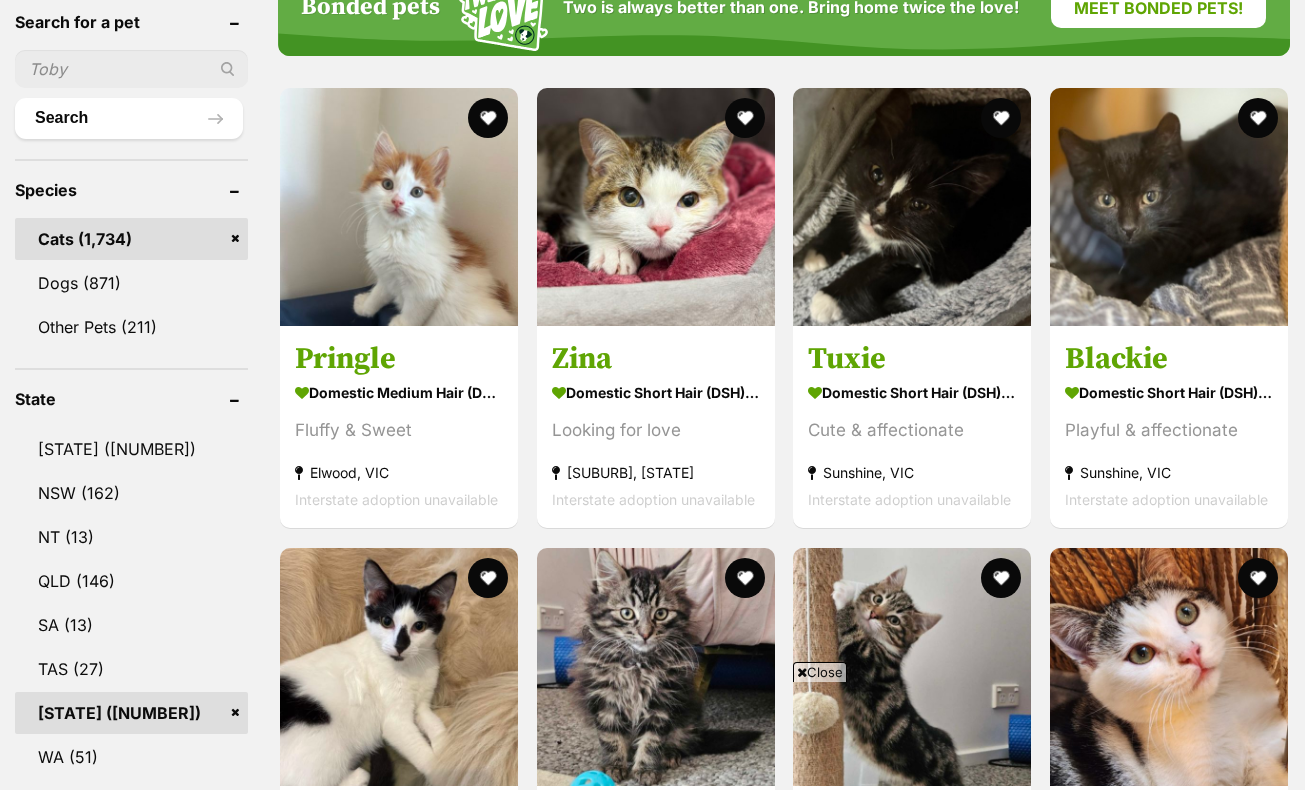 scroll, scrollTop: 1079, scrollLeft: 0, axis: vertical 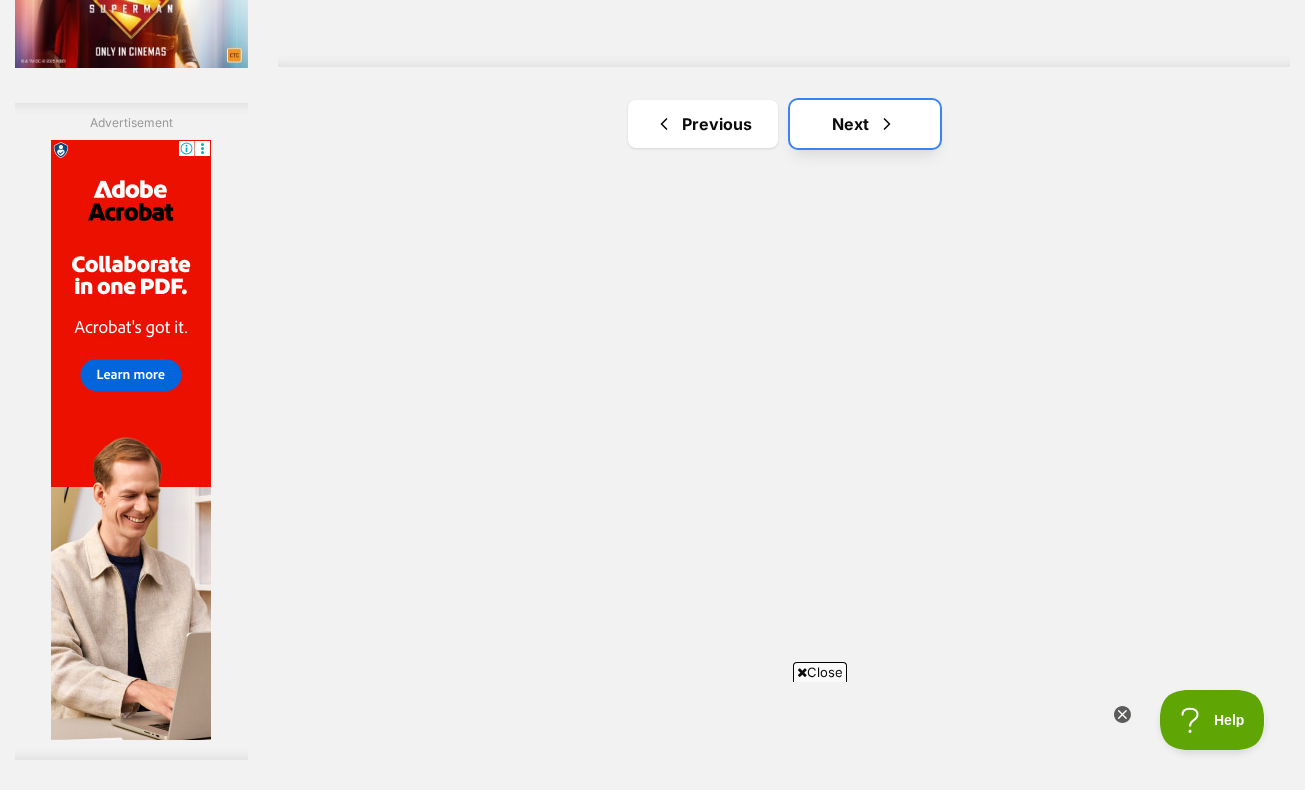 drag, startPoint x: 867, startPoint y: 135, endPoint x: 824, endPoint y: 112, distance: 48.76474 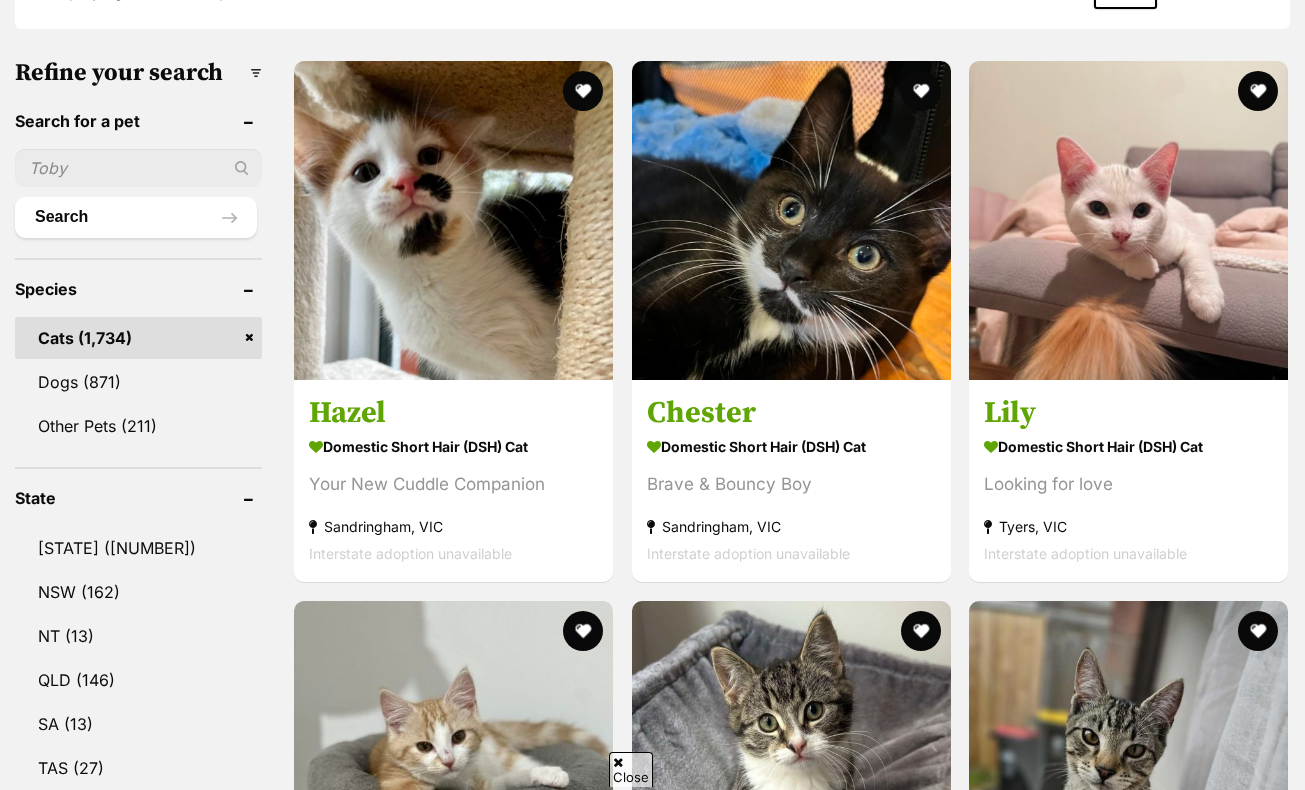 scroll, scrollTop: 593, scrollLeft: 0, axis: vertical 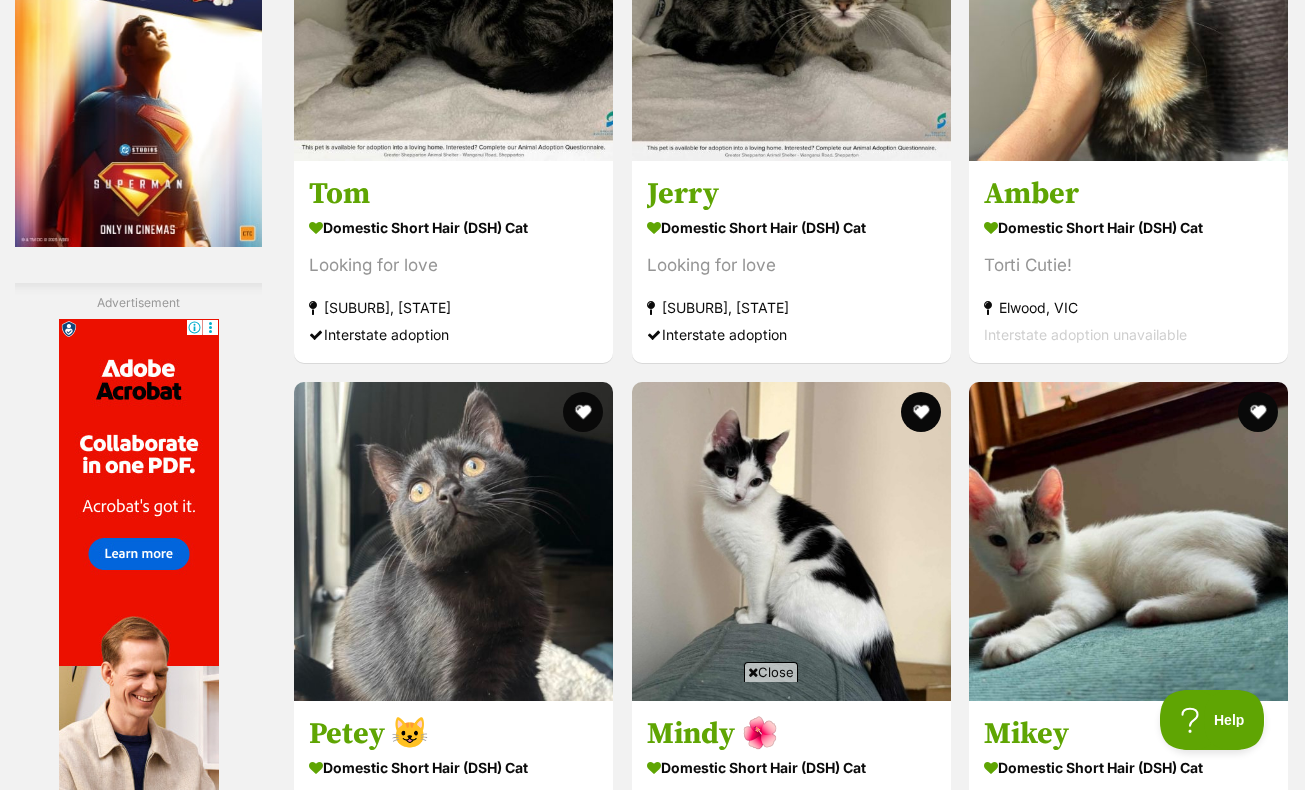 click on "Next" at bounding box center [872, 1679] 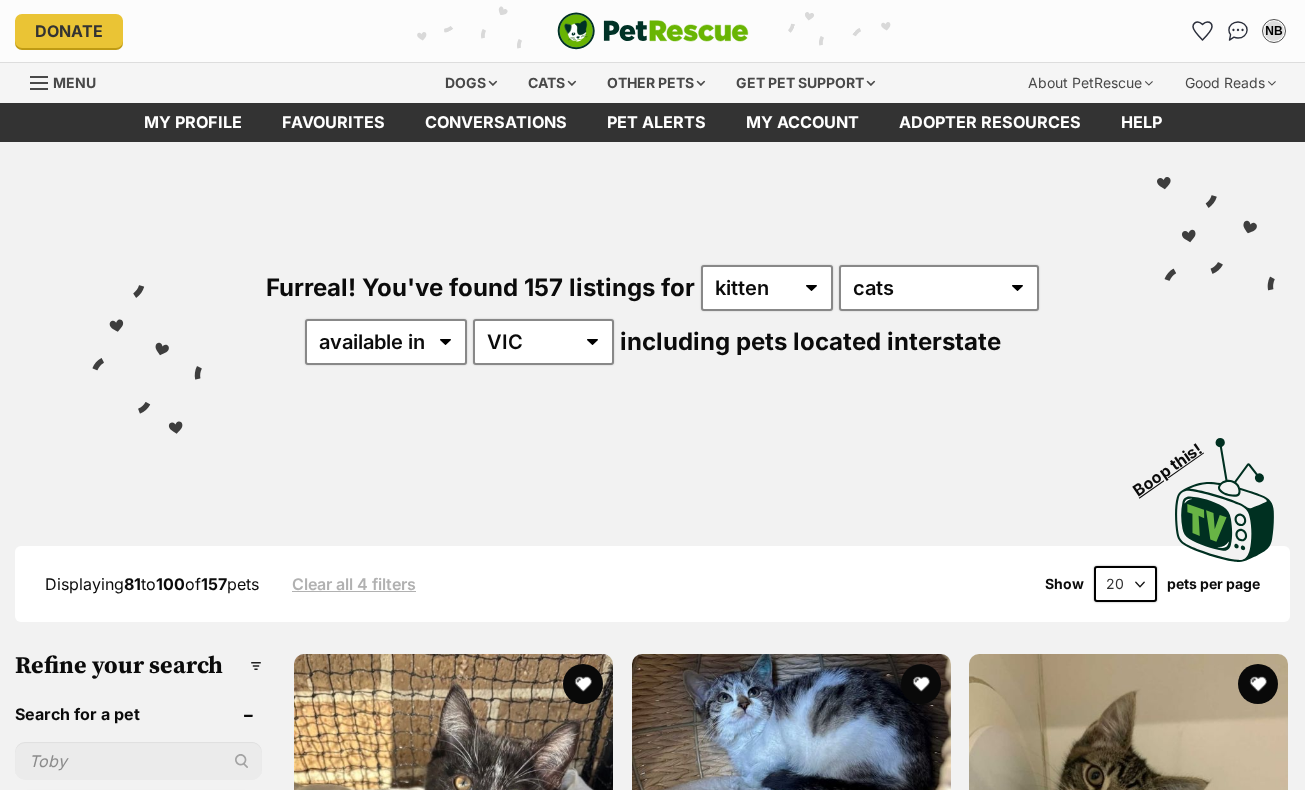 scroll, scrollTop: 0, scrollLeft: 0, axis: both 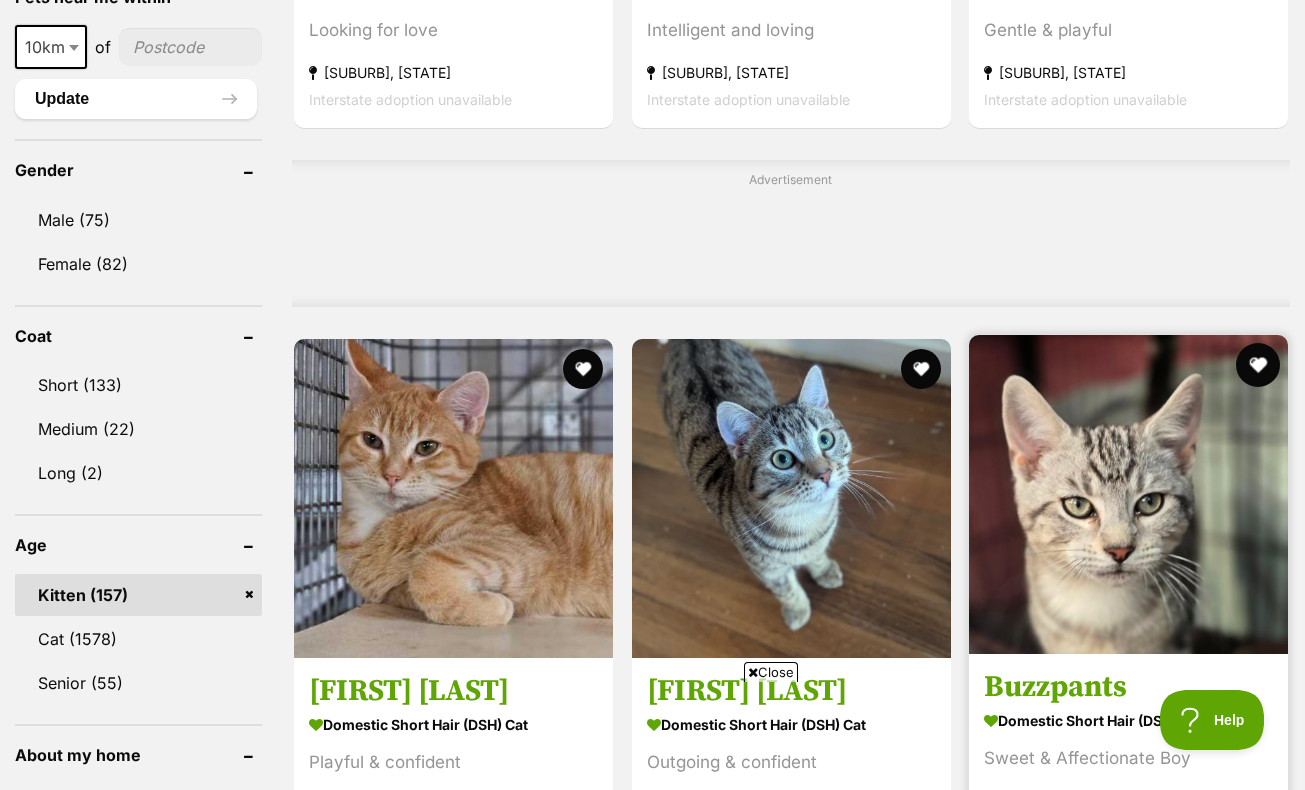 click at bounding box center (1258, 365) 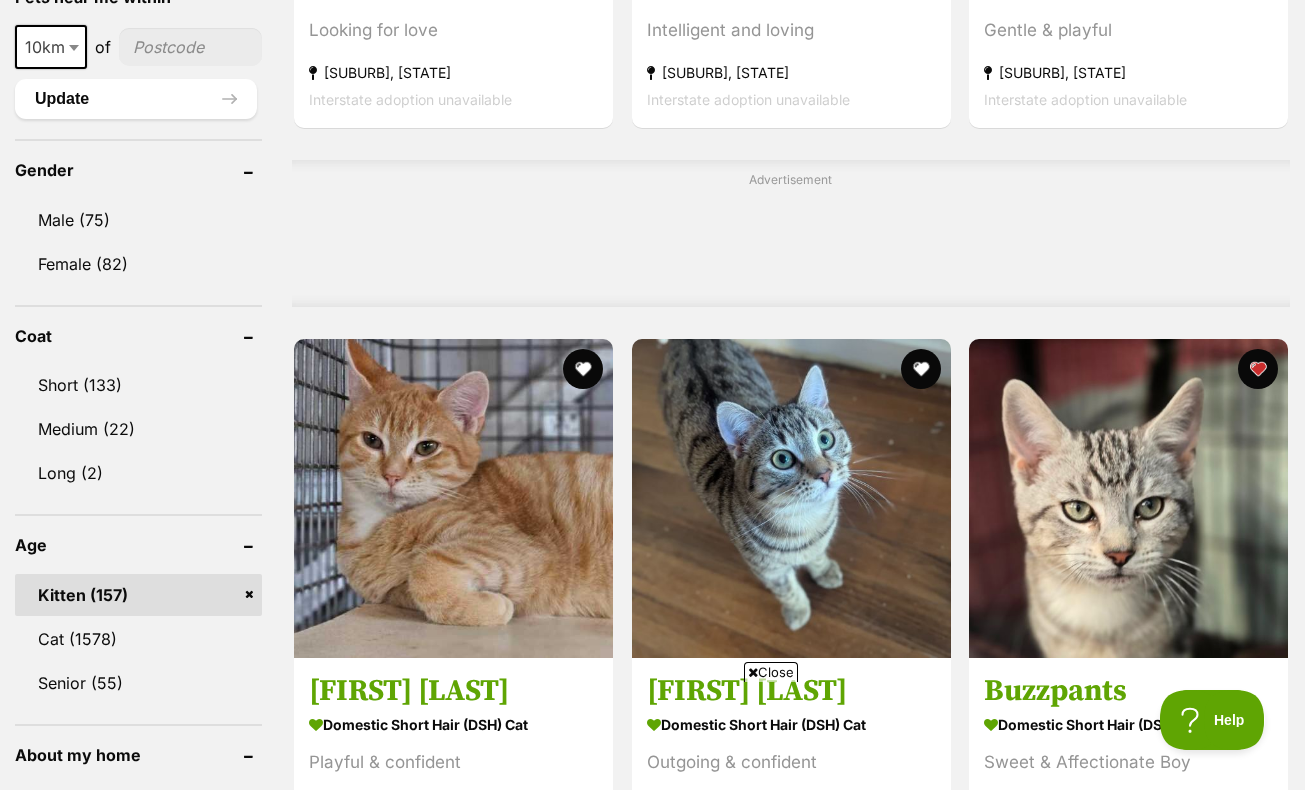 click at bounding box center [583, 905] 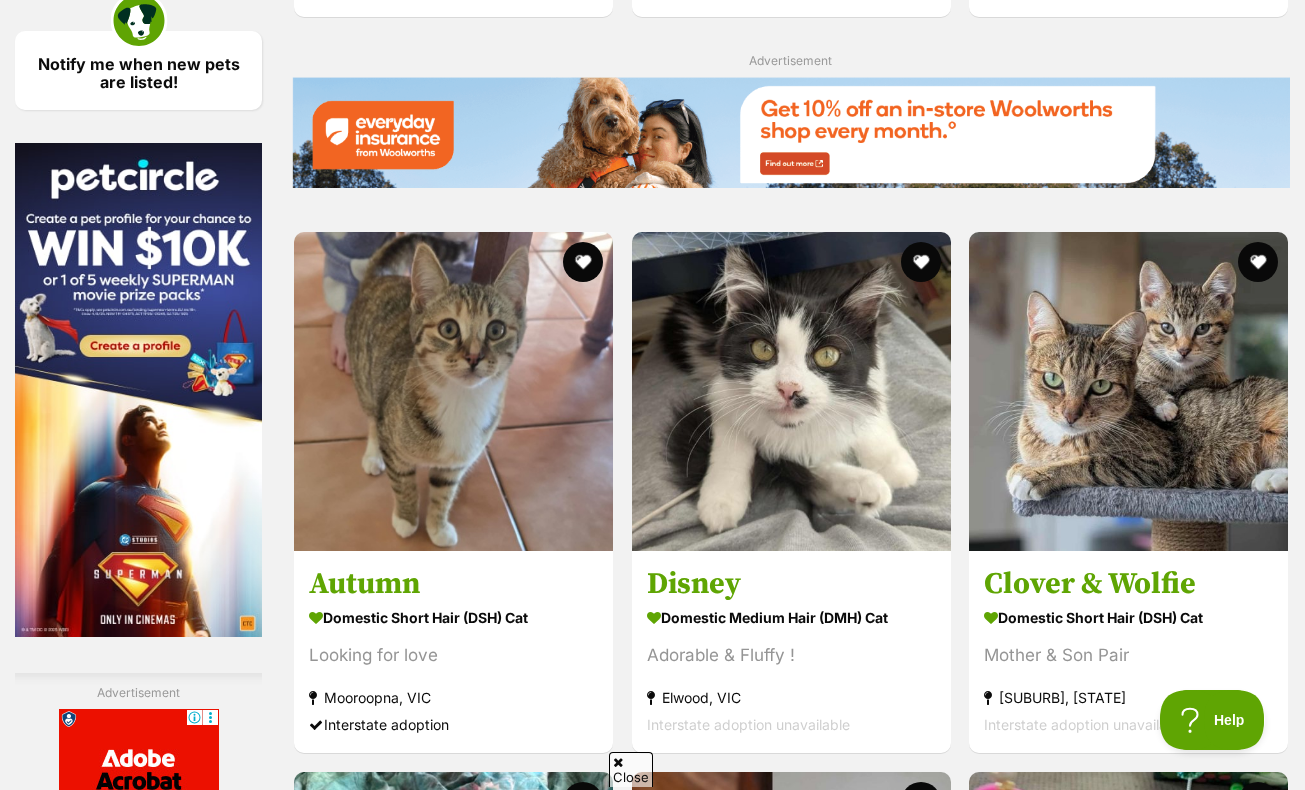 scroll, scrollTop: 0, scrollLeft: 0, axis: both 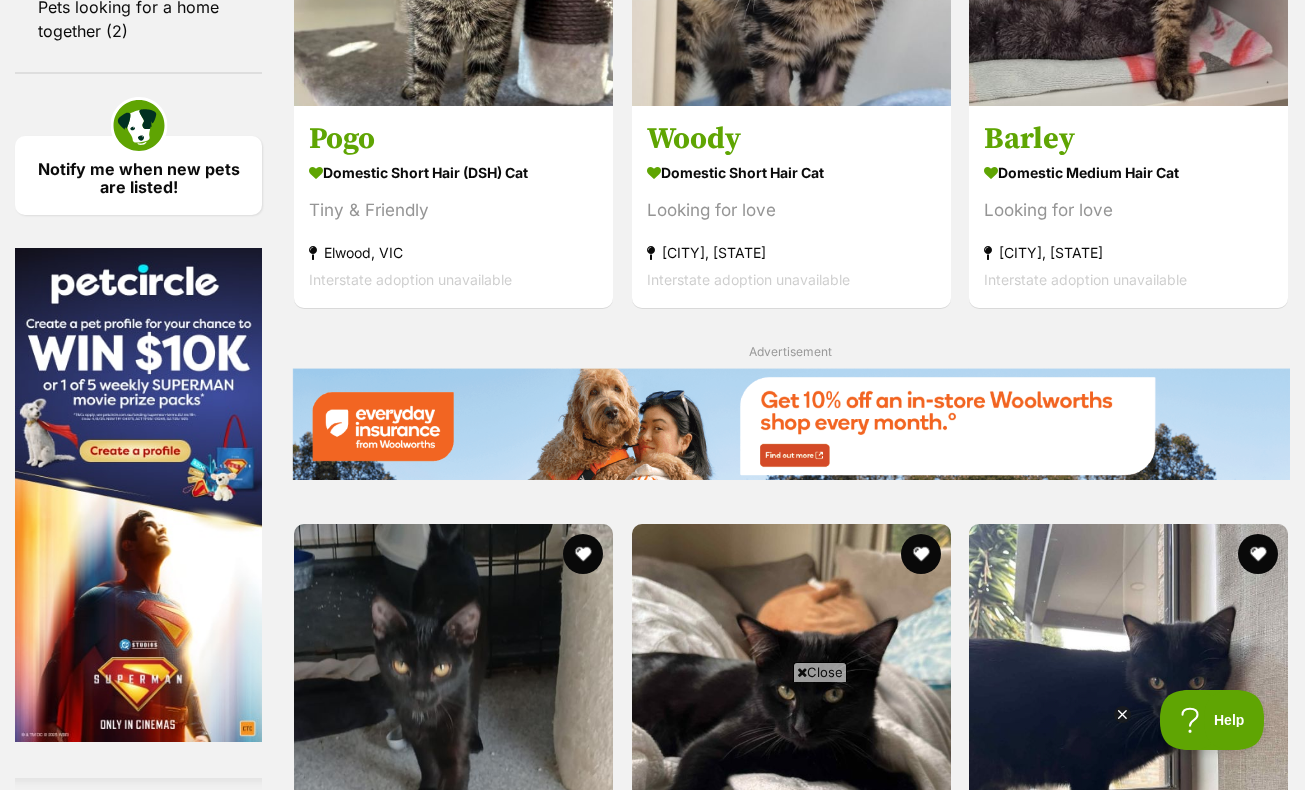 click on "Next" at bounding box center [872, 2361] 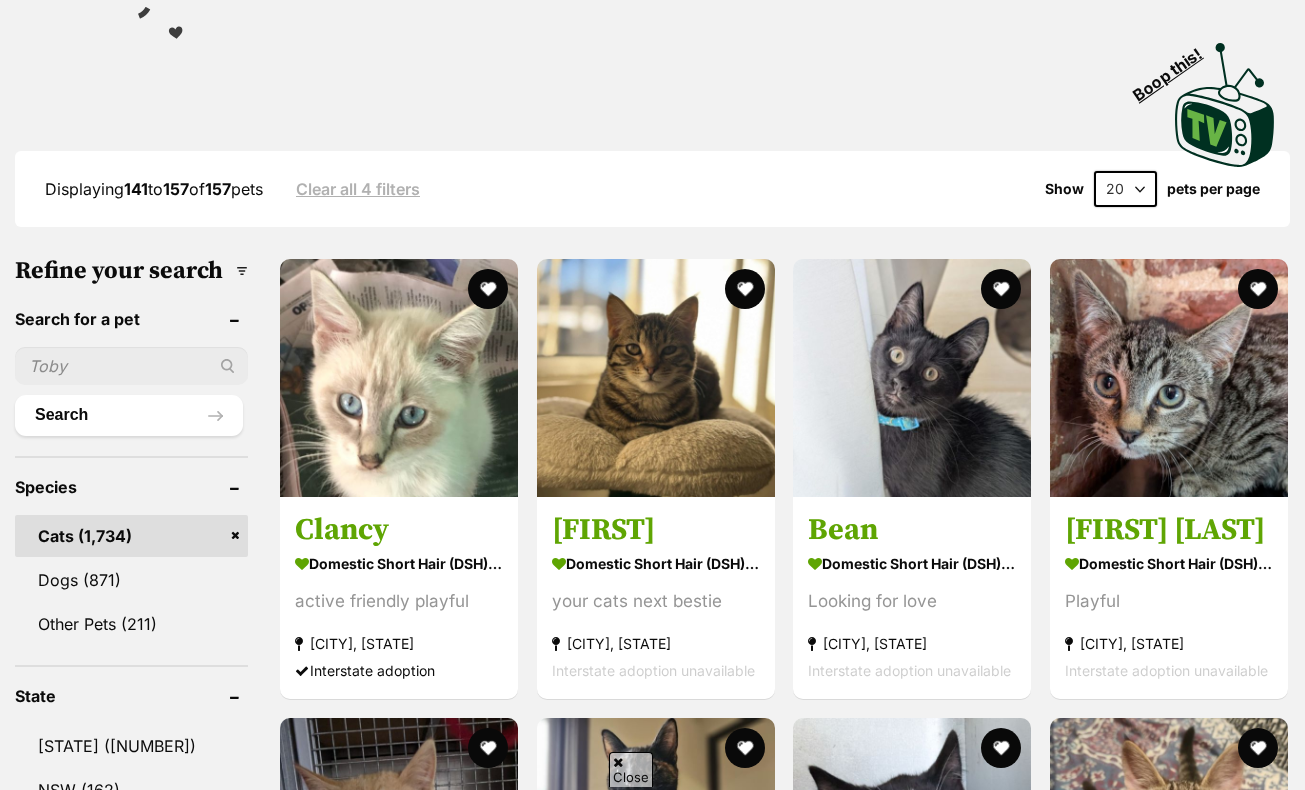 scroll, scrollTop: 494, scrollLeft: 0, axis: vertical 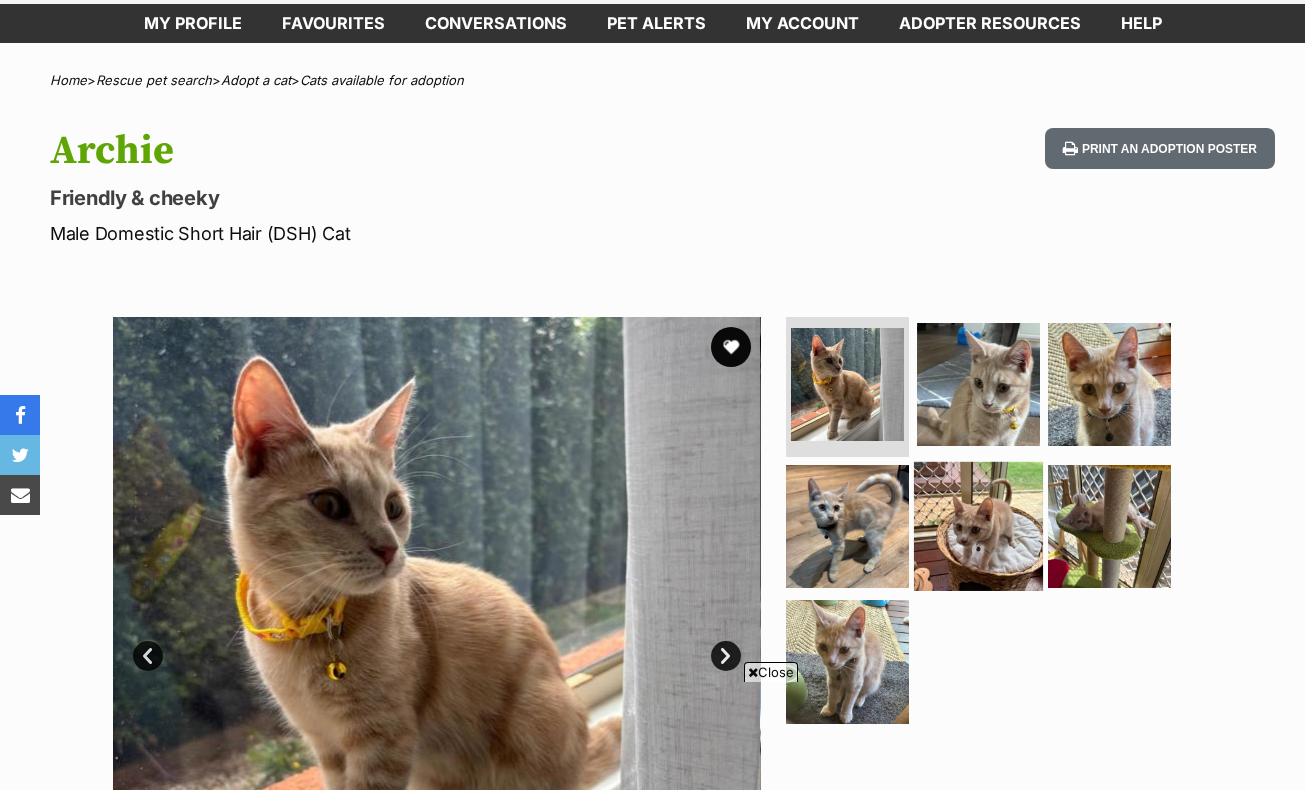 click at bounding box center (978, 525) 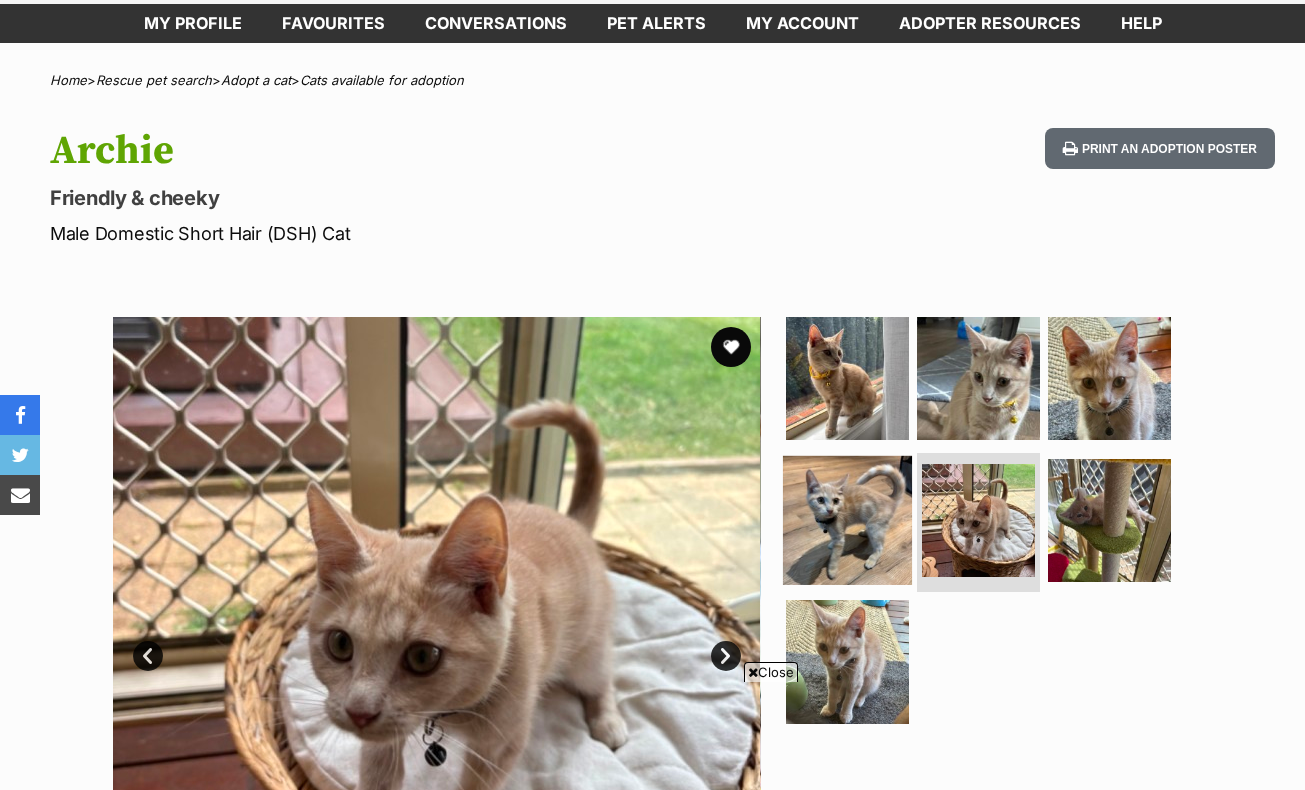 click at bounding box center [847, 519] 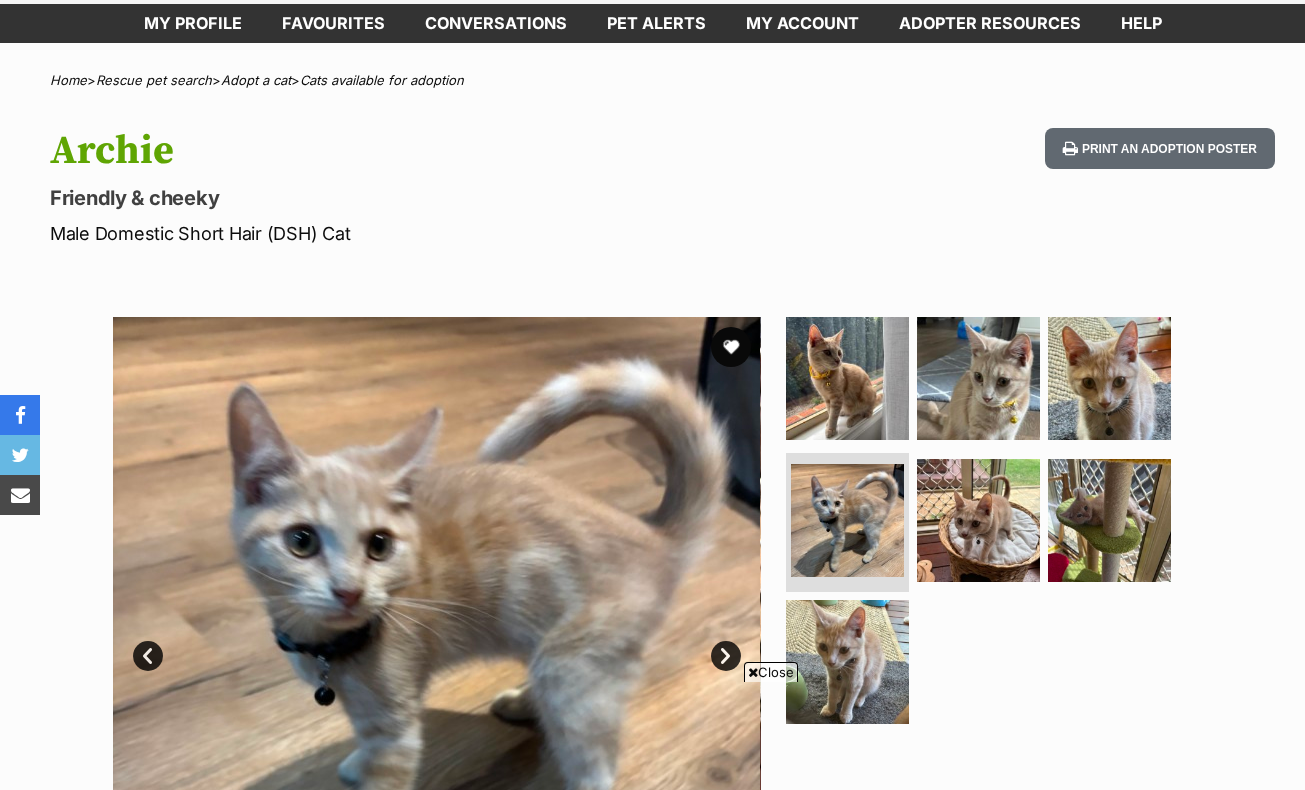 scroll, scrollTop: 0, scrollLeft: 0, axis: both 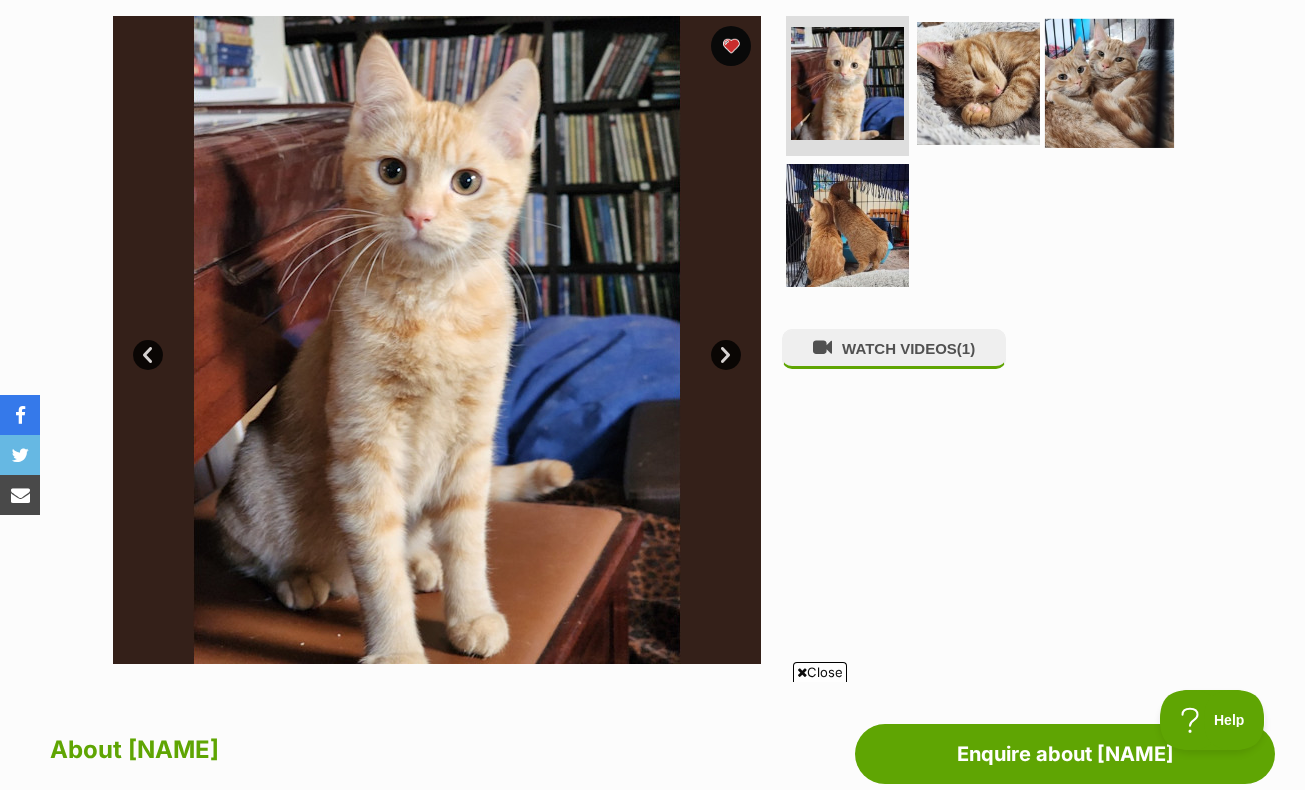 click at bounding box center (1109, 83) 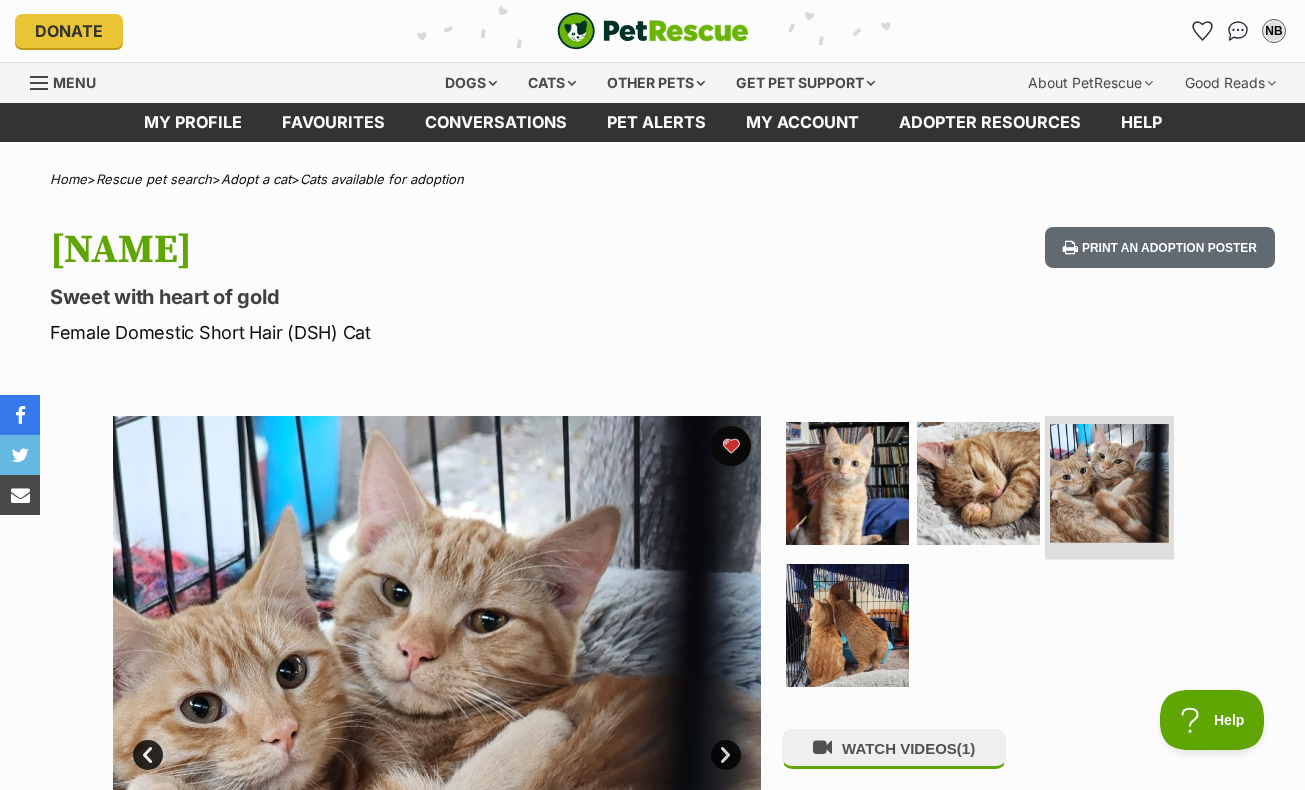 scroll, scrollTop: 0, scrollLeft: 0, axis: both 